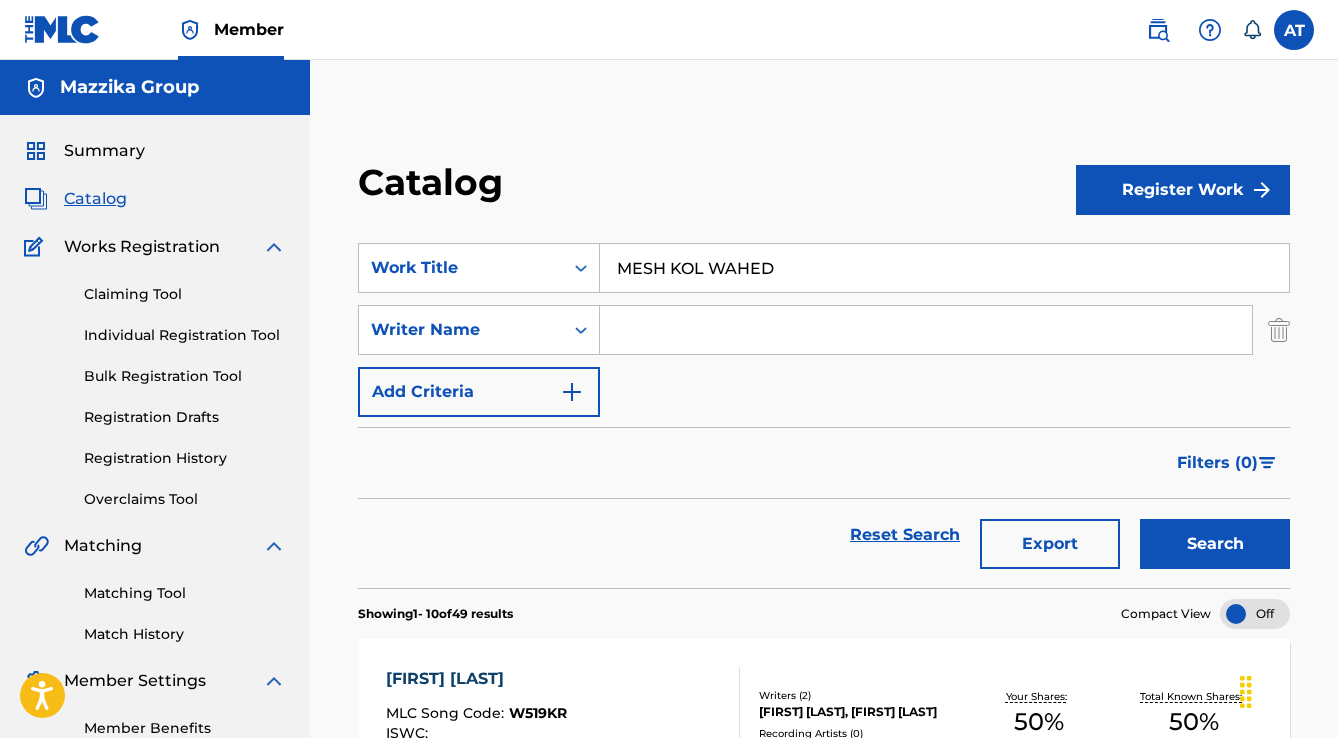 scroll, scrollTop: 80, scrollLeft: 0, axis: vertical 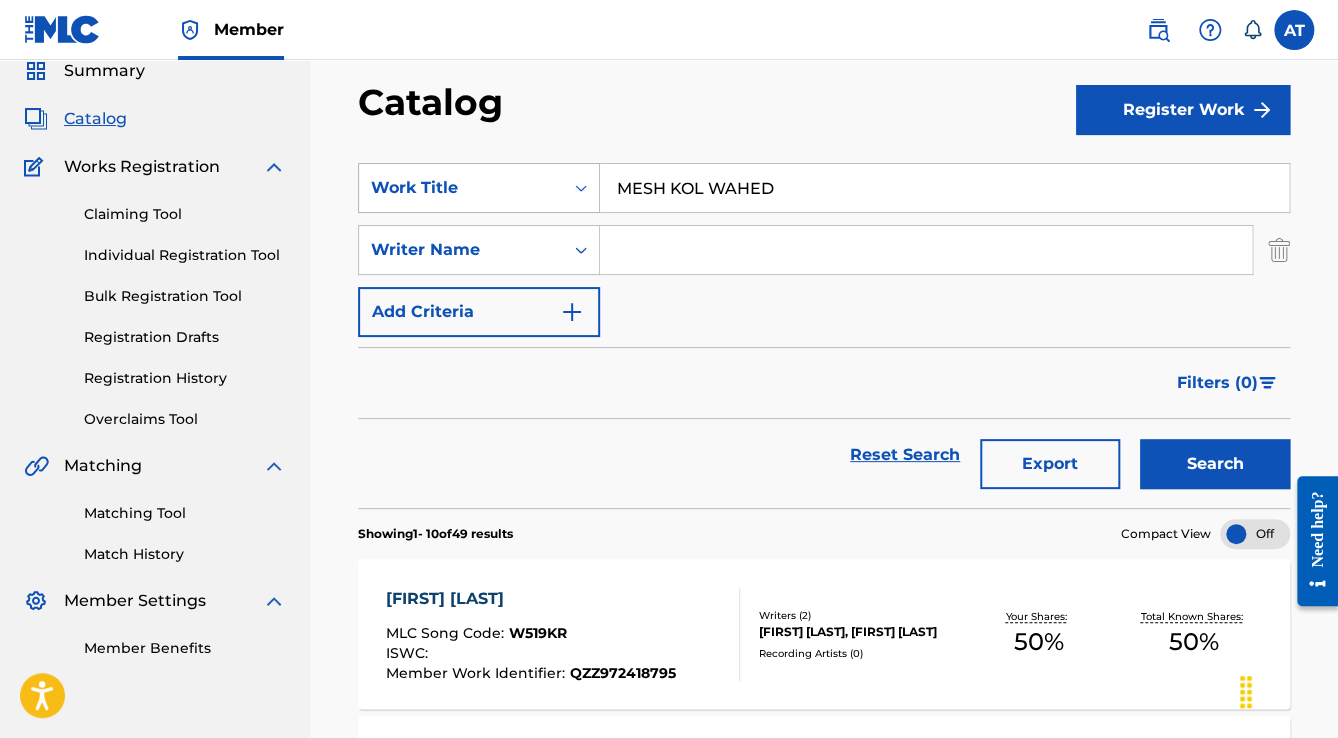 drag, startPoint x: 736, startPoint y: 188, endPoint x: 467, endPoint y: 208, distance: 269.74246 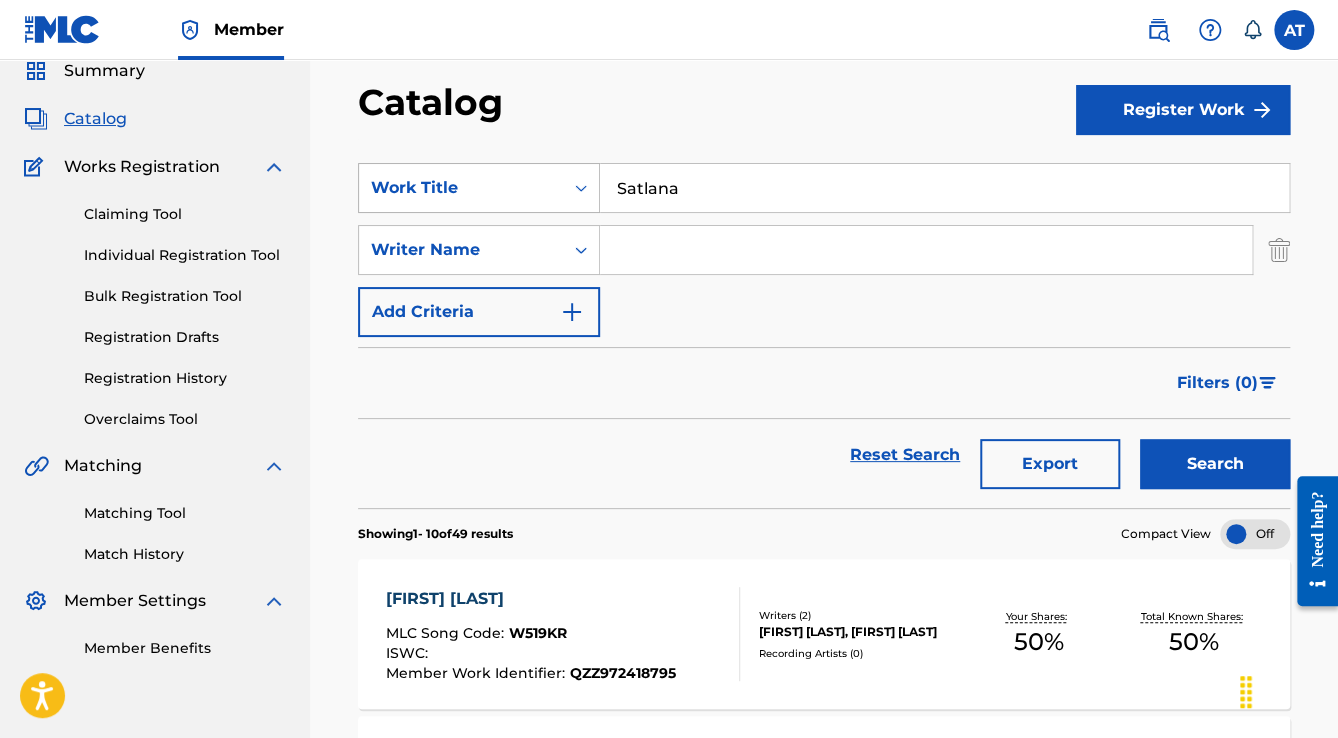 click on "Search" at bounding box center [1215, 464] 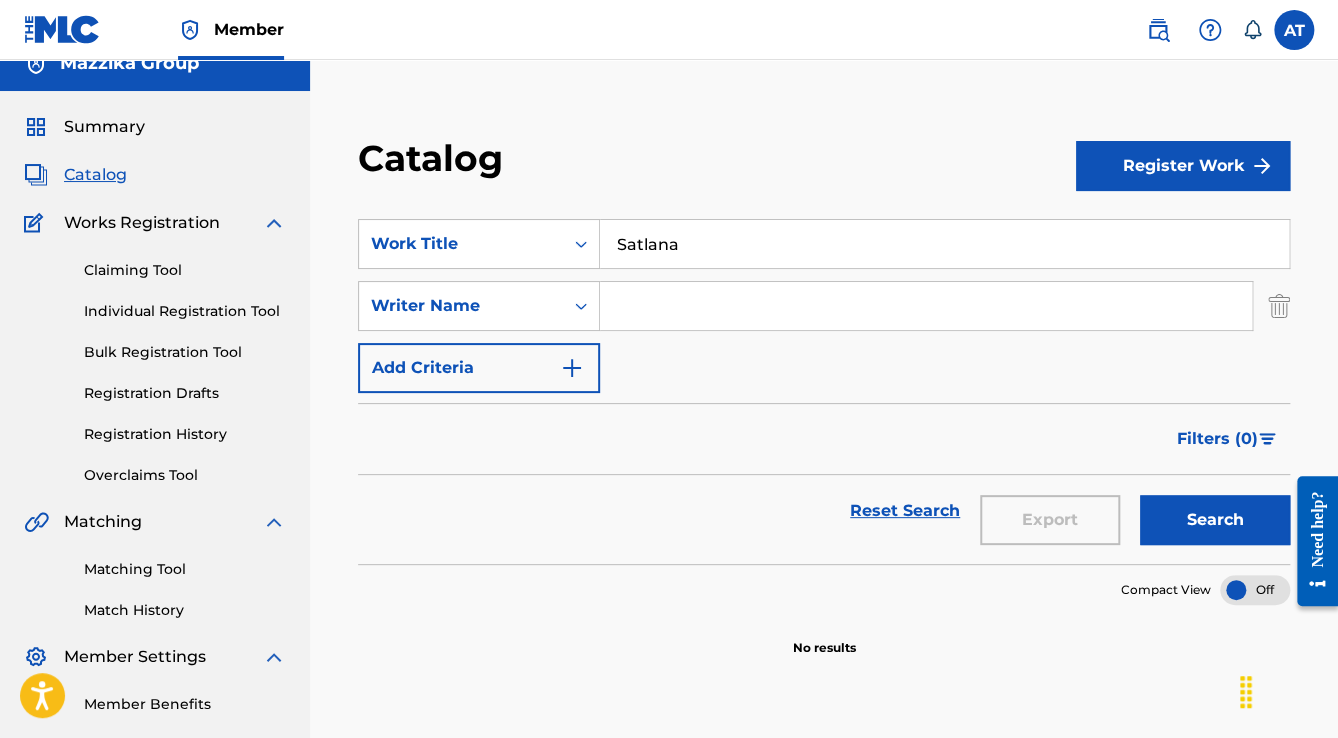 scroll, scrollTop: 0, scrollLeft: 0, axis: both 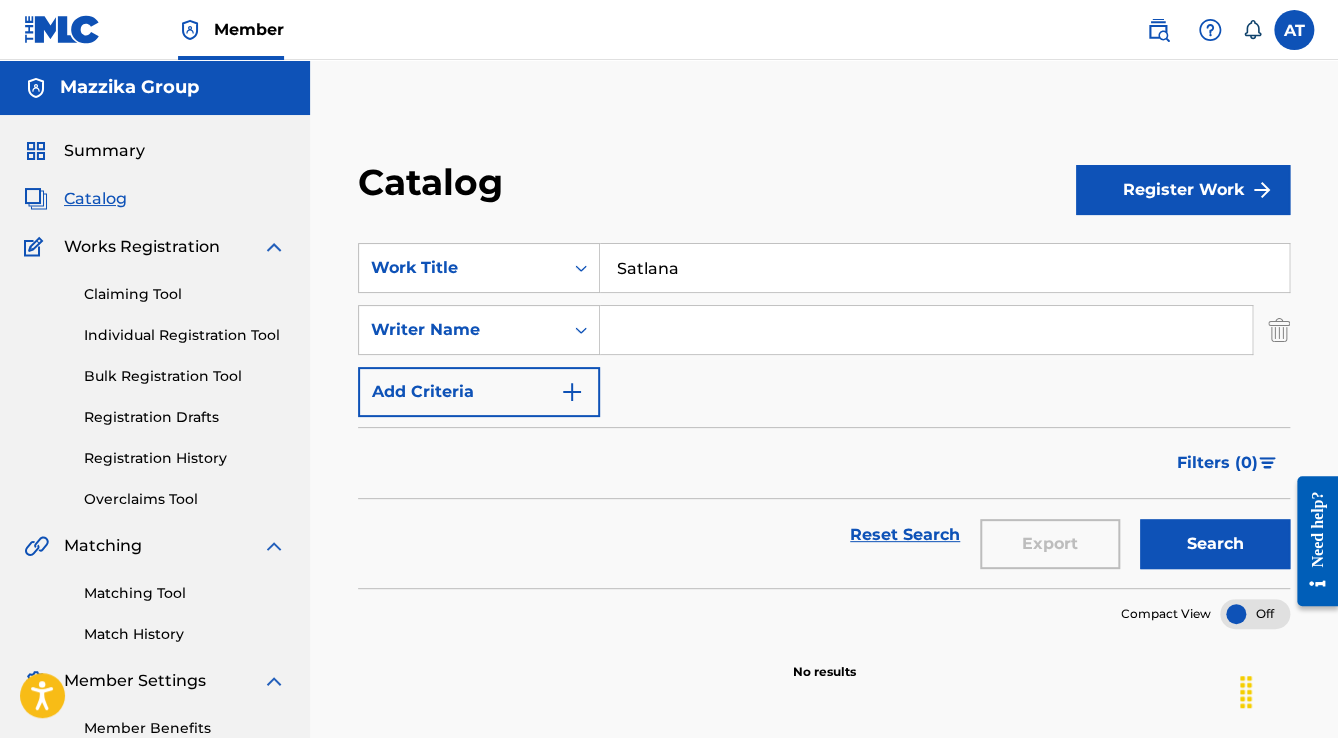 click on "Catalog" at bounding box center (95, 199) 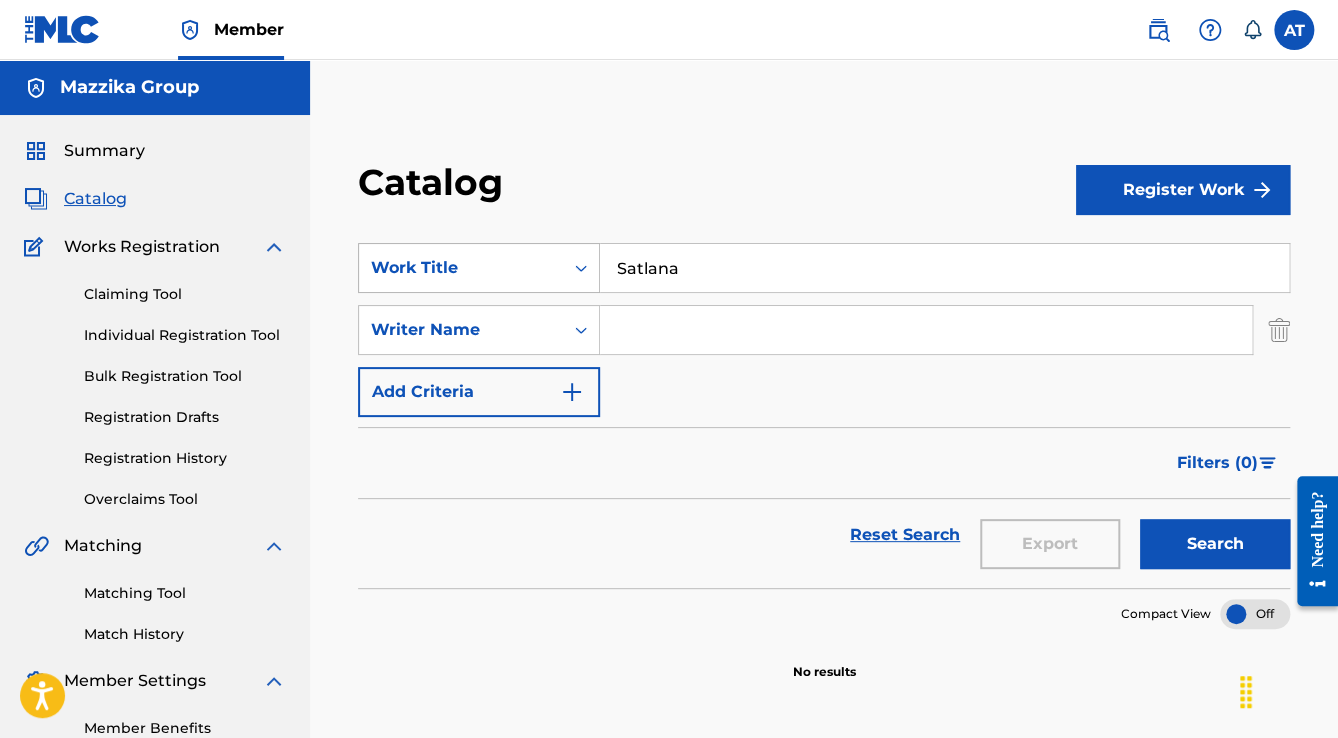 drag, startPoint x: 729, startPoint y: 263, endPoint x: 405, endPoint y: 265, distance: 324.00616 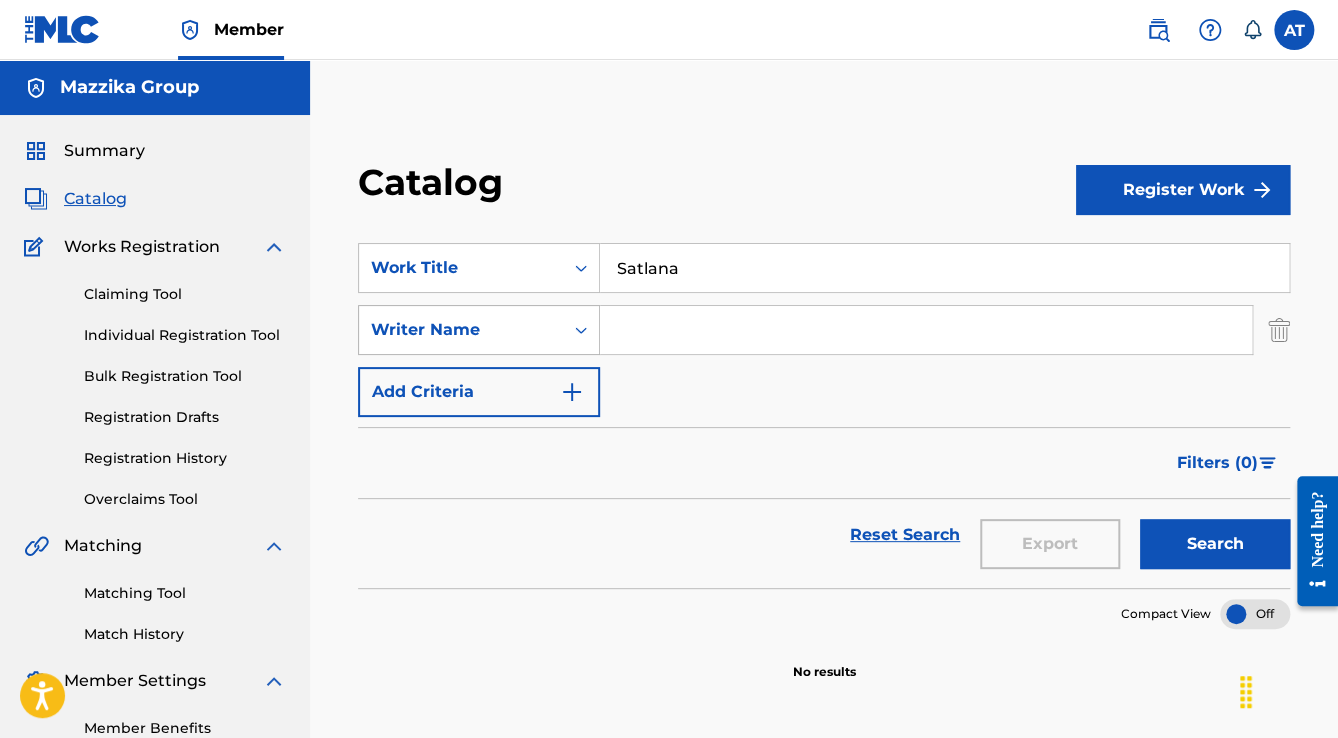 click on "Search" at bounding box center (1215, 544) 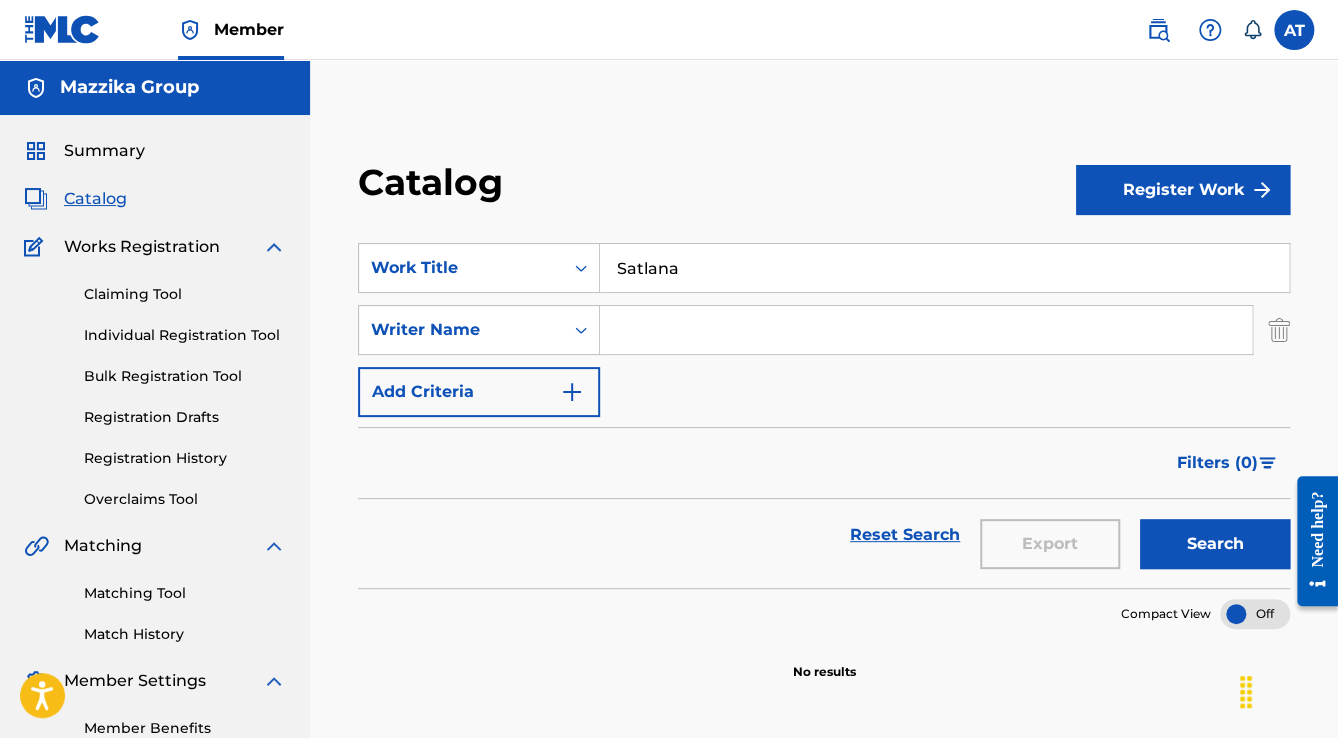 click on "Satlana" at bounding box center (944, 268) 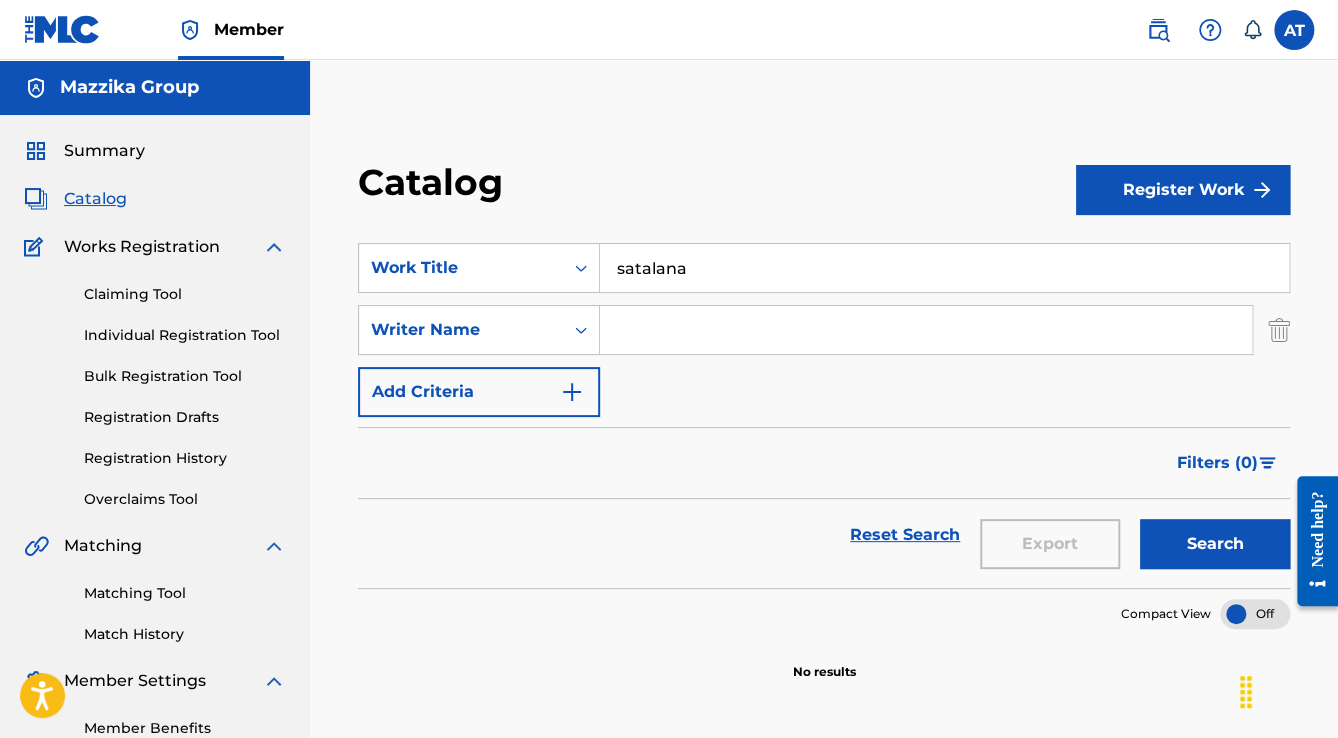 type on "satalana" 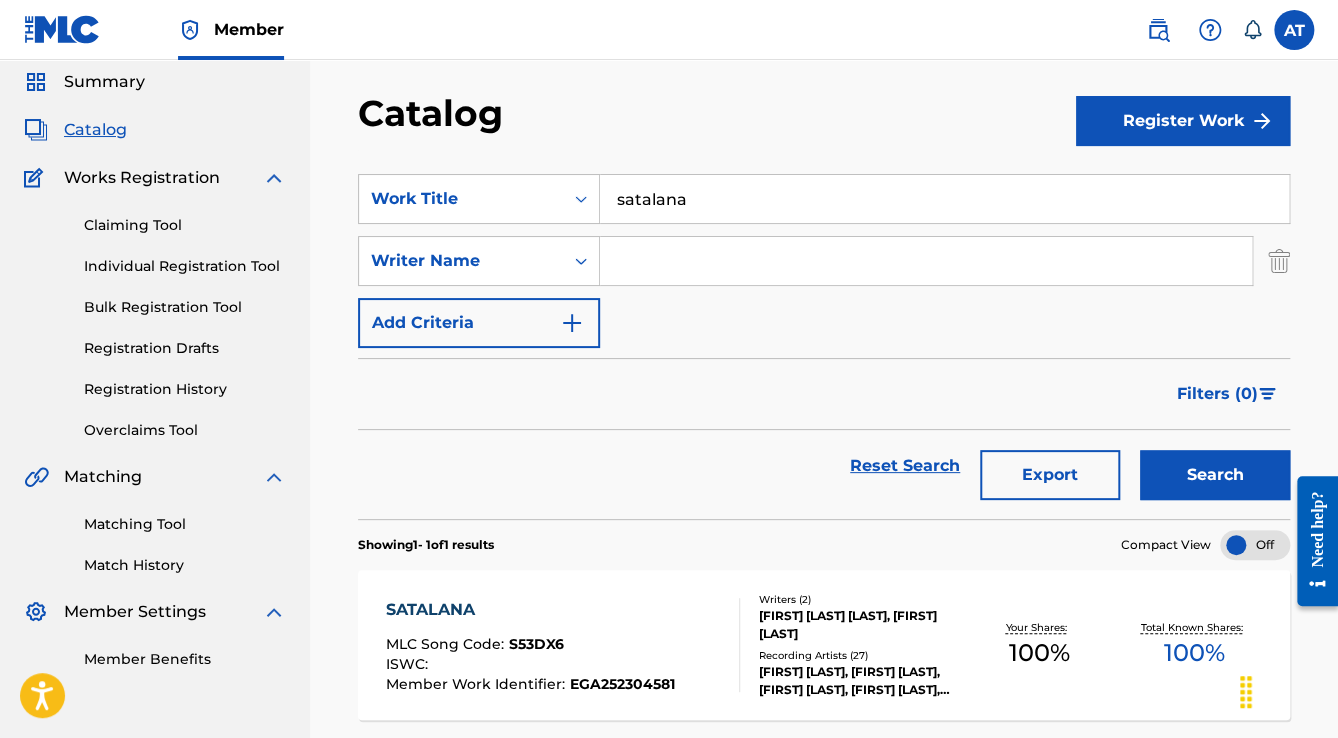 scroll, scrollTop: 160, scrollLeft: 0, axis: vertical 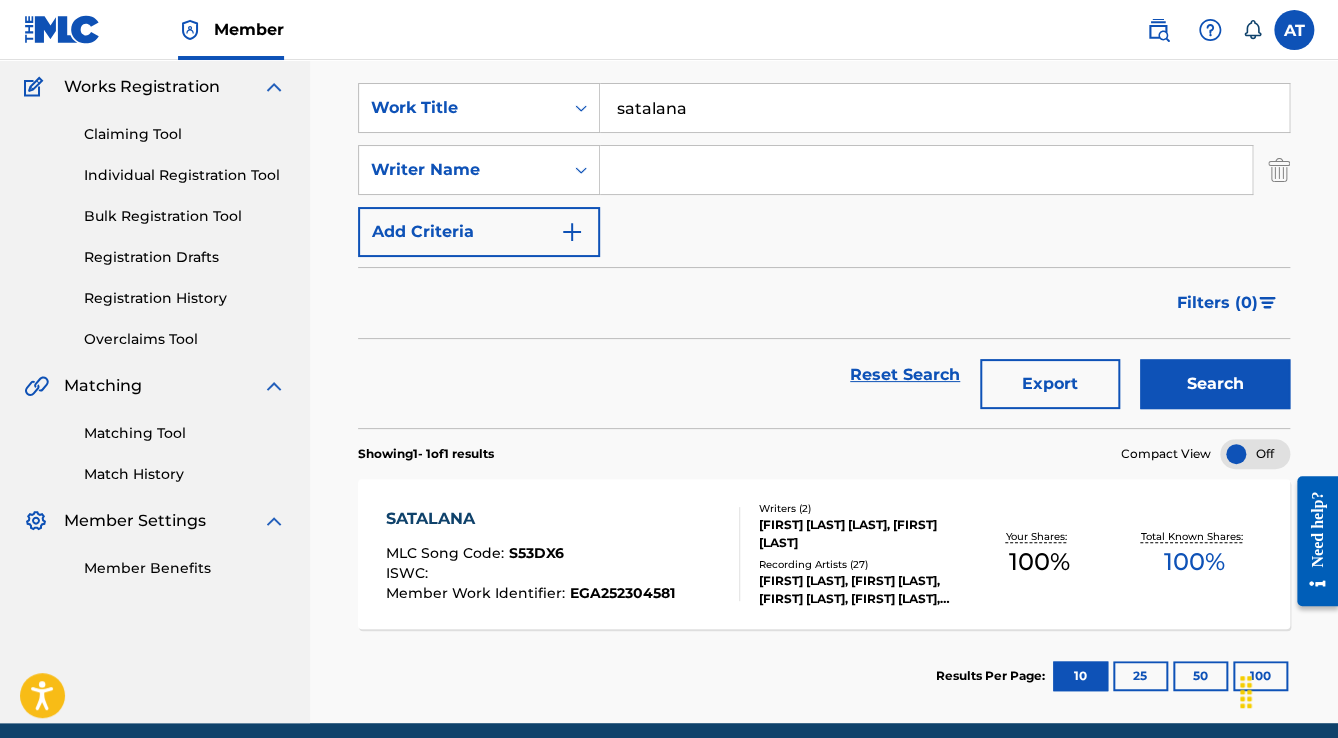 click on "SATALANA" at bounding box center [530, 519] 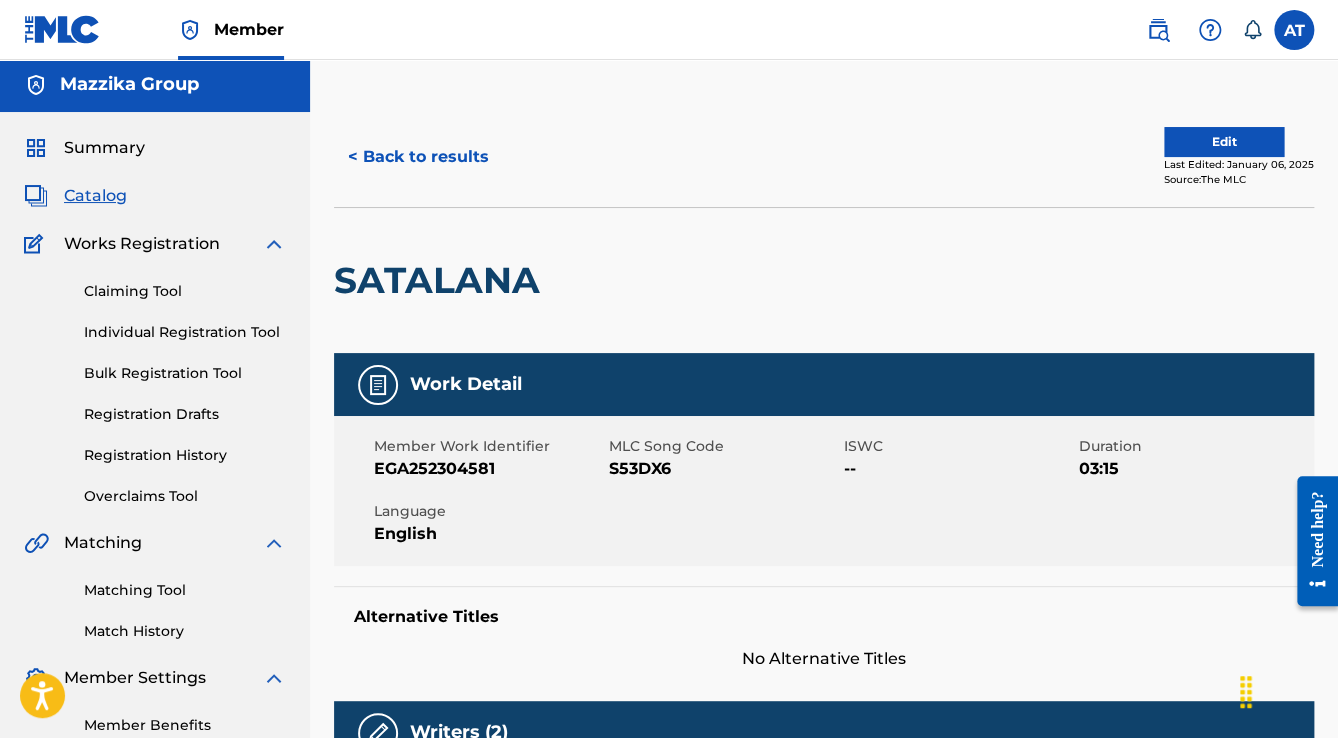 scroll, scrollTop: 0, scrollLeft: 0, axis: both 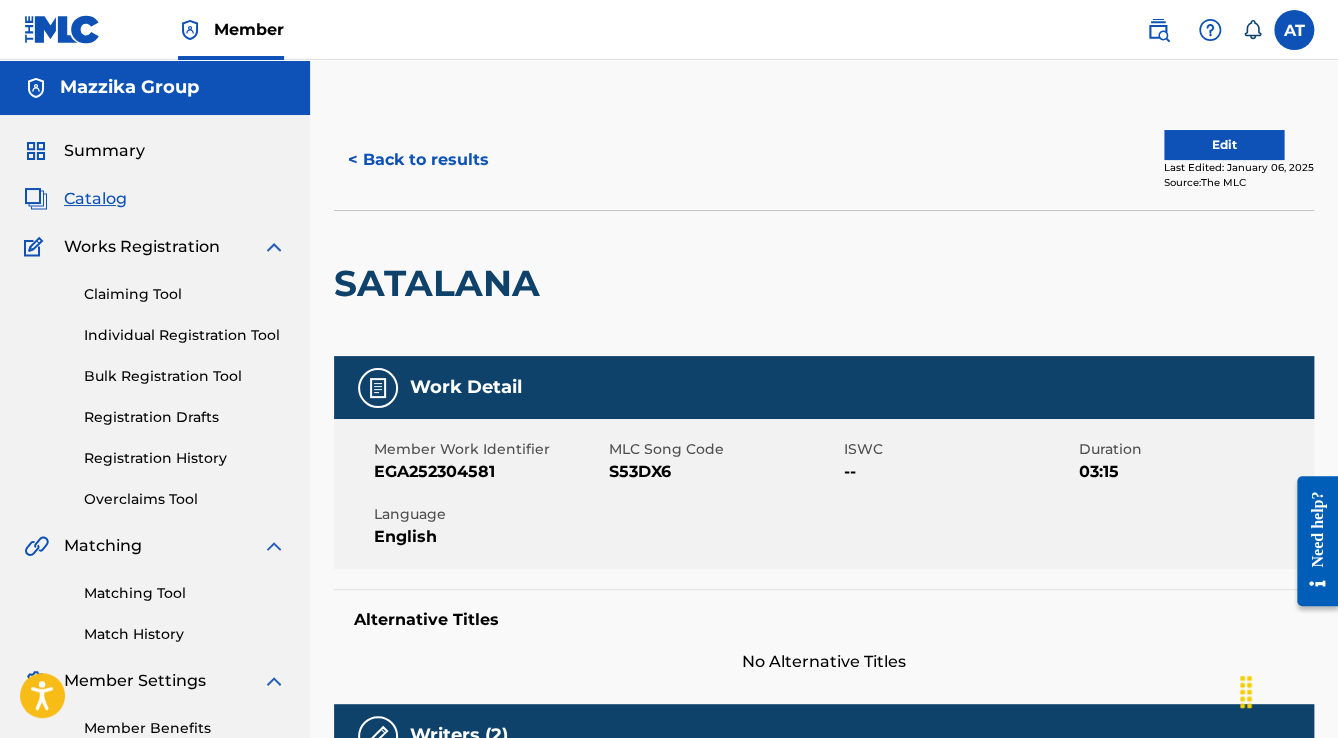click on "SATALANA" at bounding box center [442, 283] 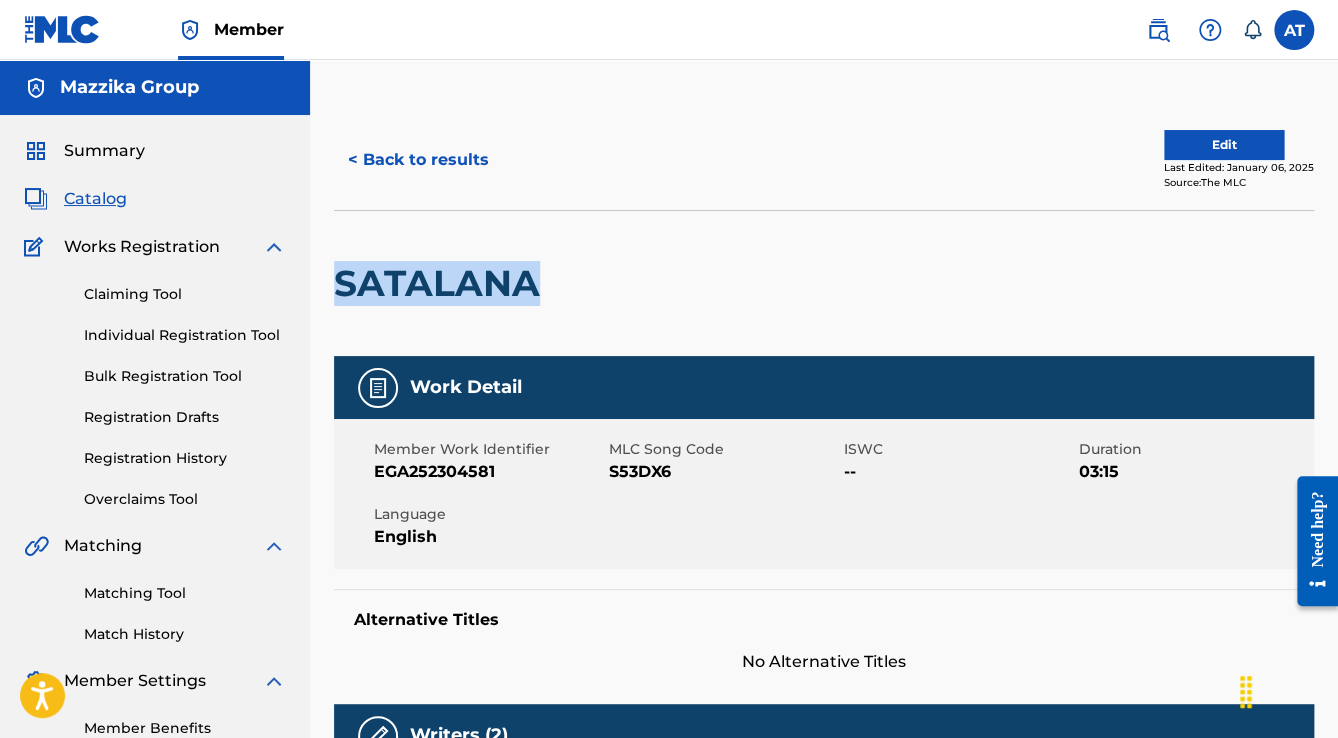 click on "SATALANA" at bounding box center (442, 283) 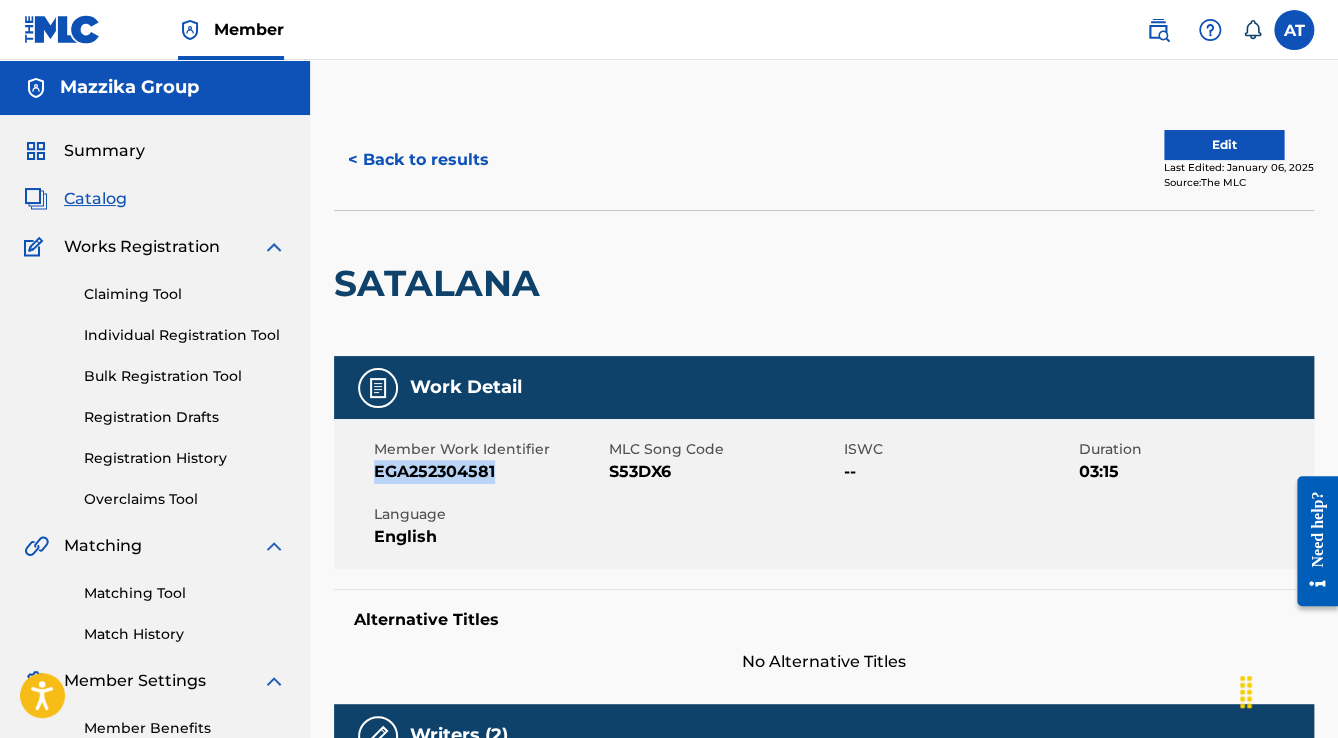 drag, startPoint x: 493, startPoint y: 473, endPoint x: 376, endPoint y: 473, distance: 117 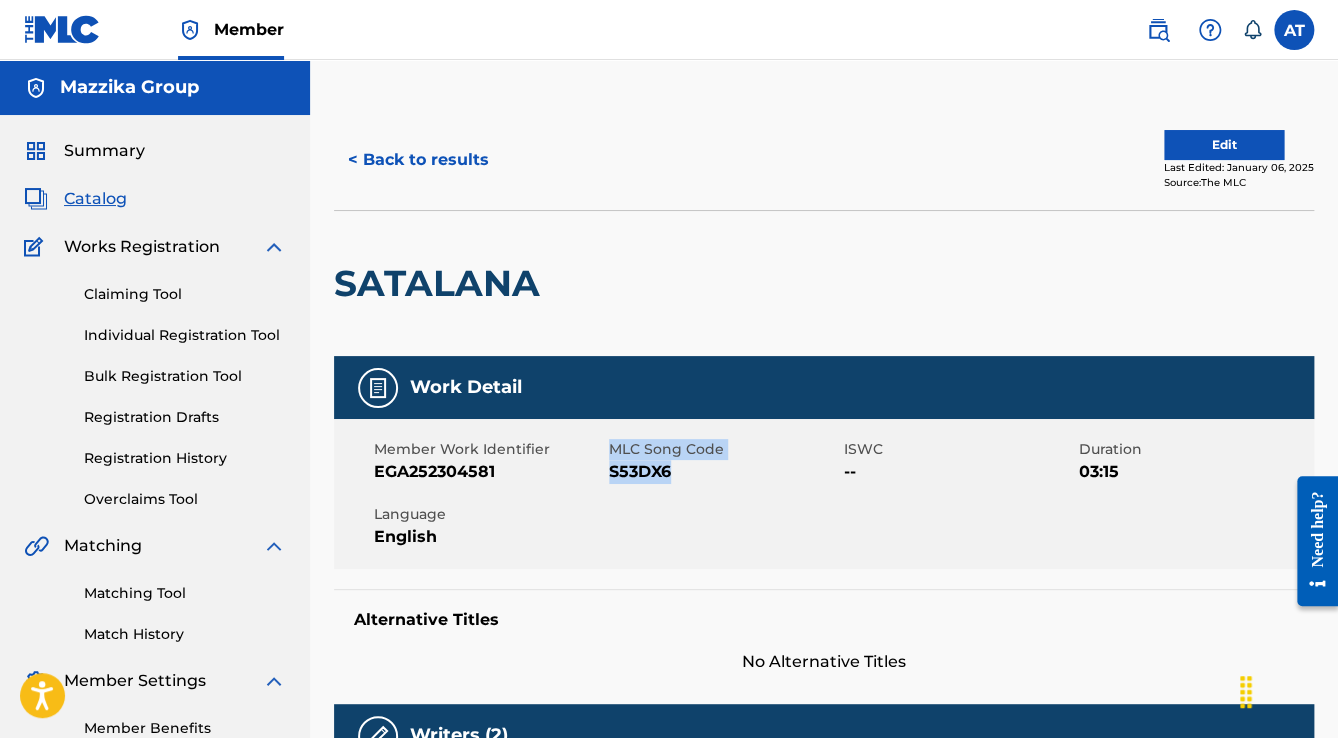 drag, startPoint x: 673, startPoint y: 467, endPoint x: 608, endPoint y: 468, distance: 65.00769 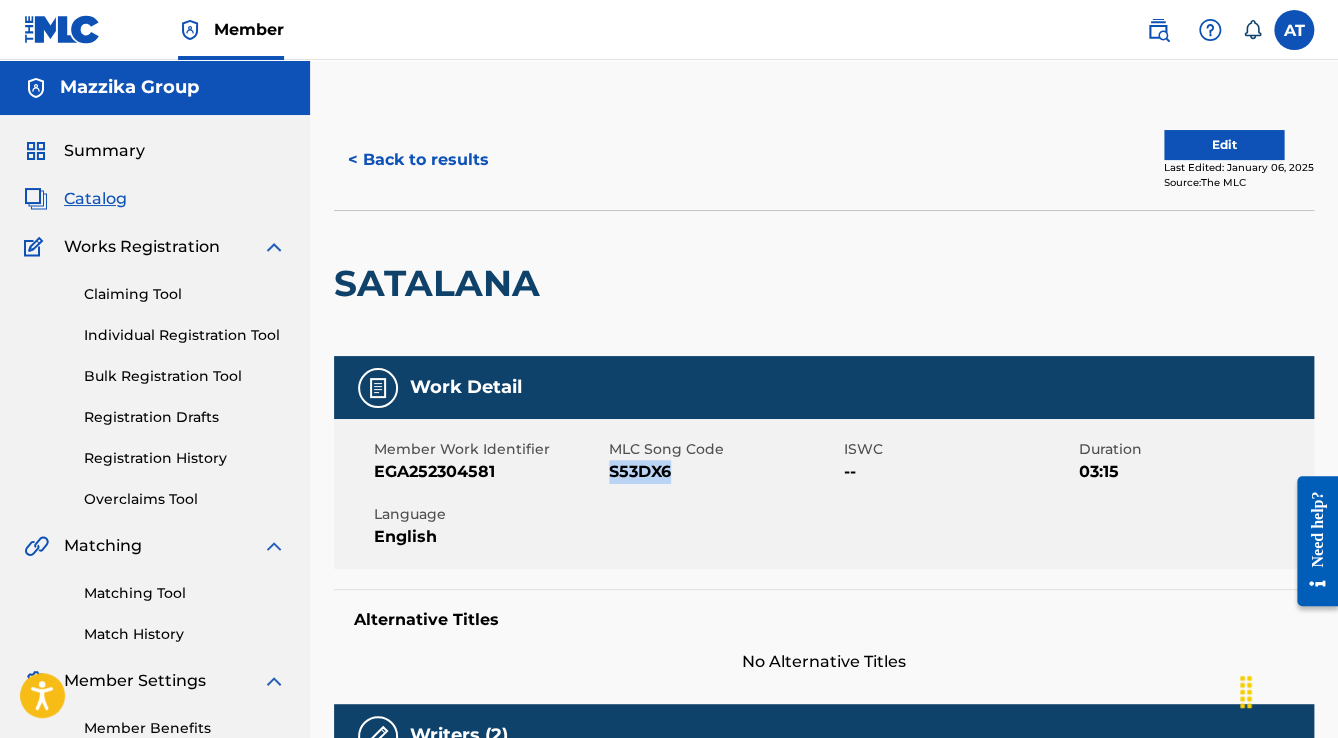 drag, startPoint x: 676, startPoint y: 480, endPoint x: 613, endPoint y: 480, distance: 63 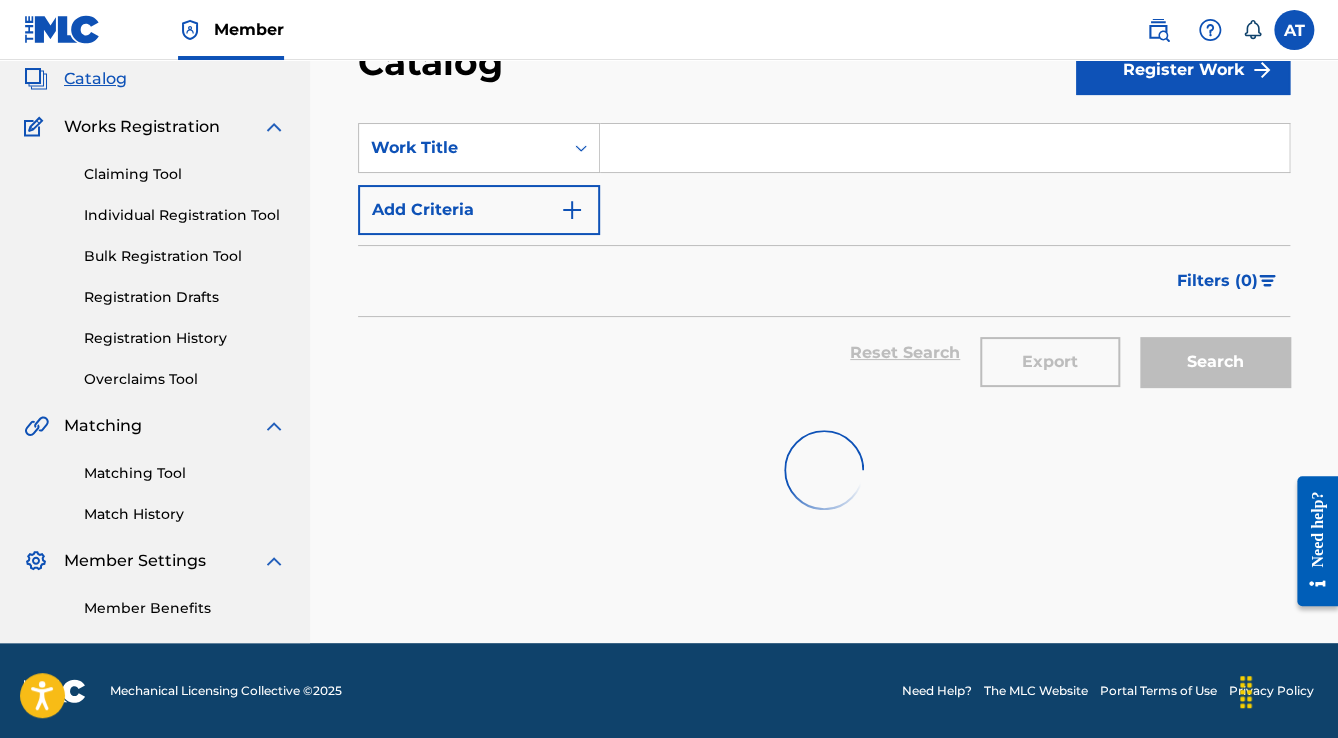 scroll, scrollTop: 126, scrollLeft: 0, axis: vertical 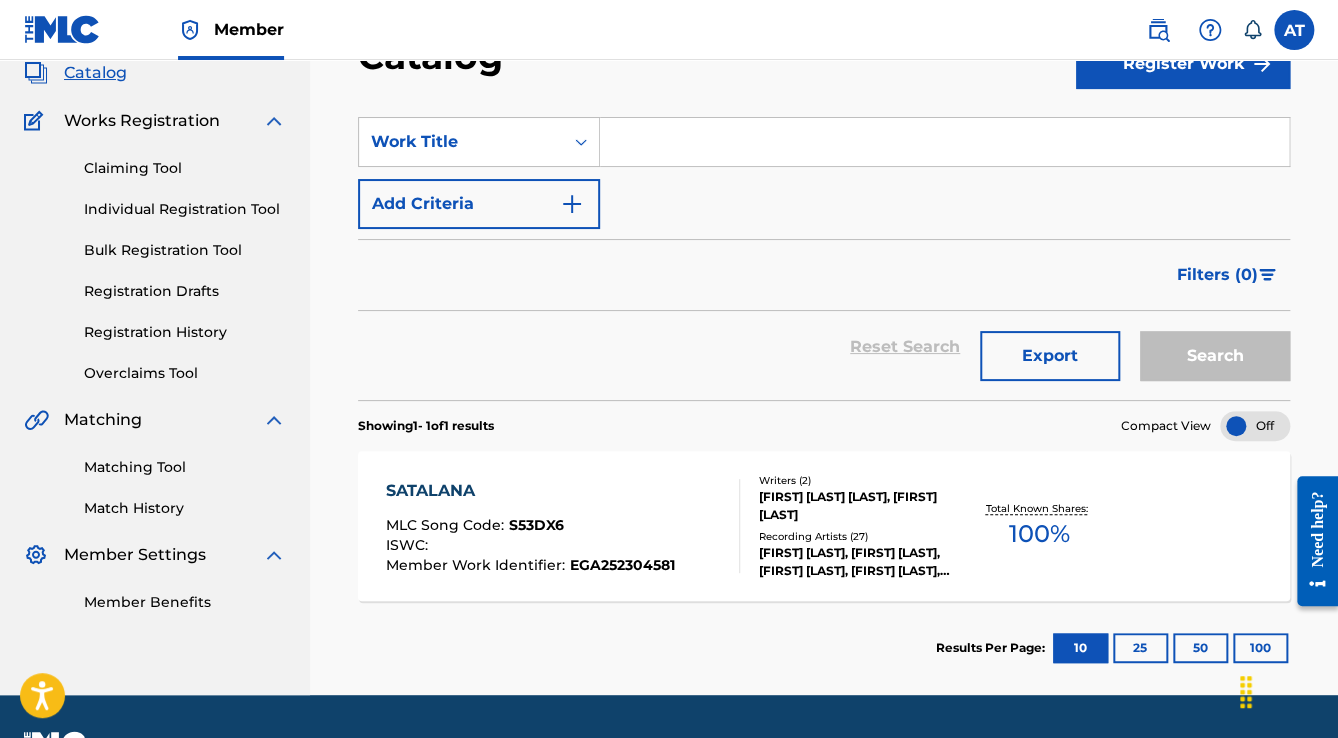 click at bounding box center [944, 142] 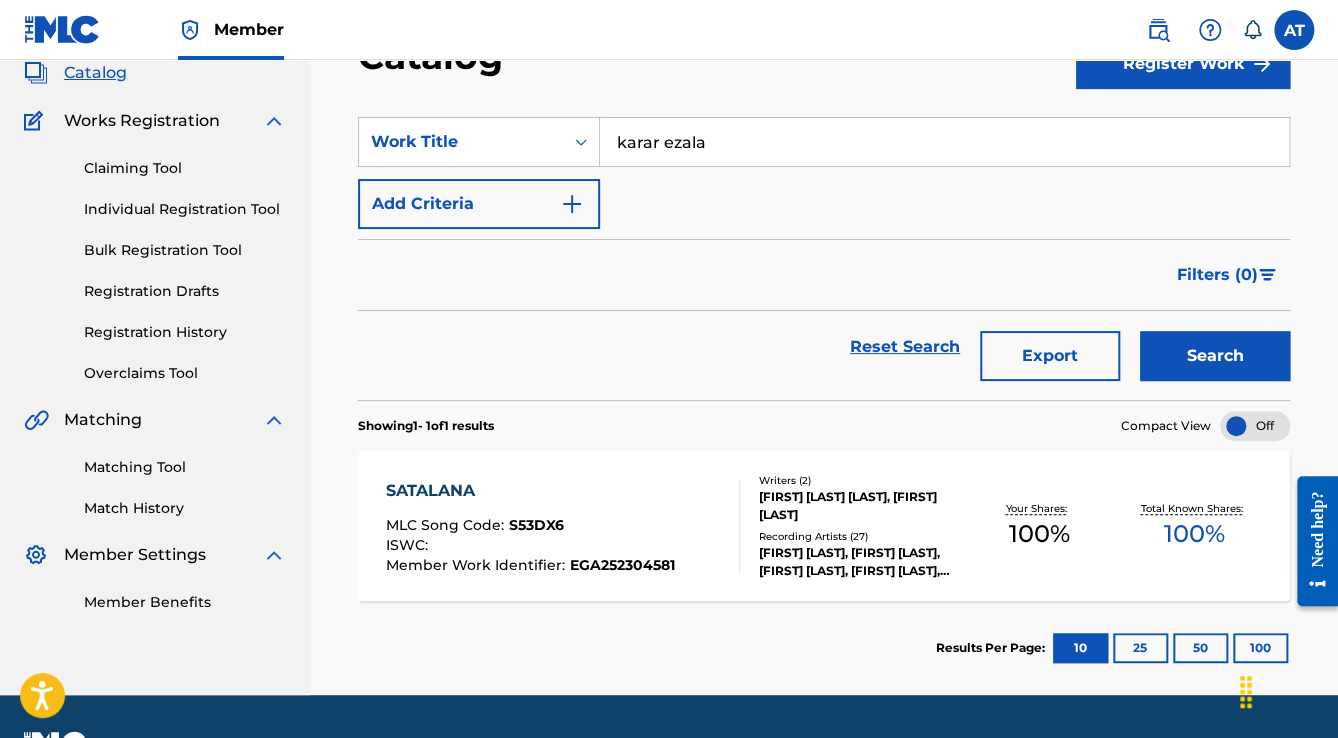type on "karar ezala" 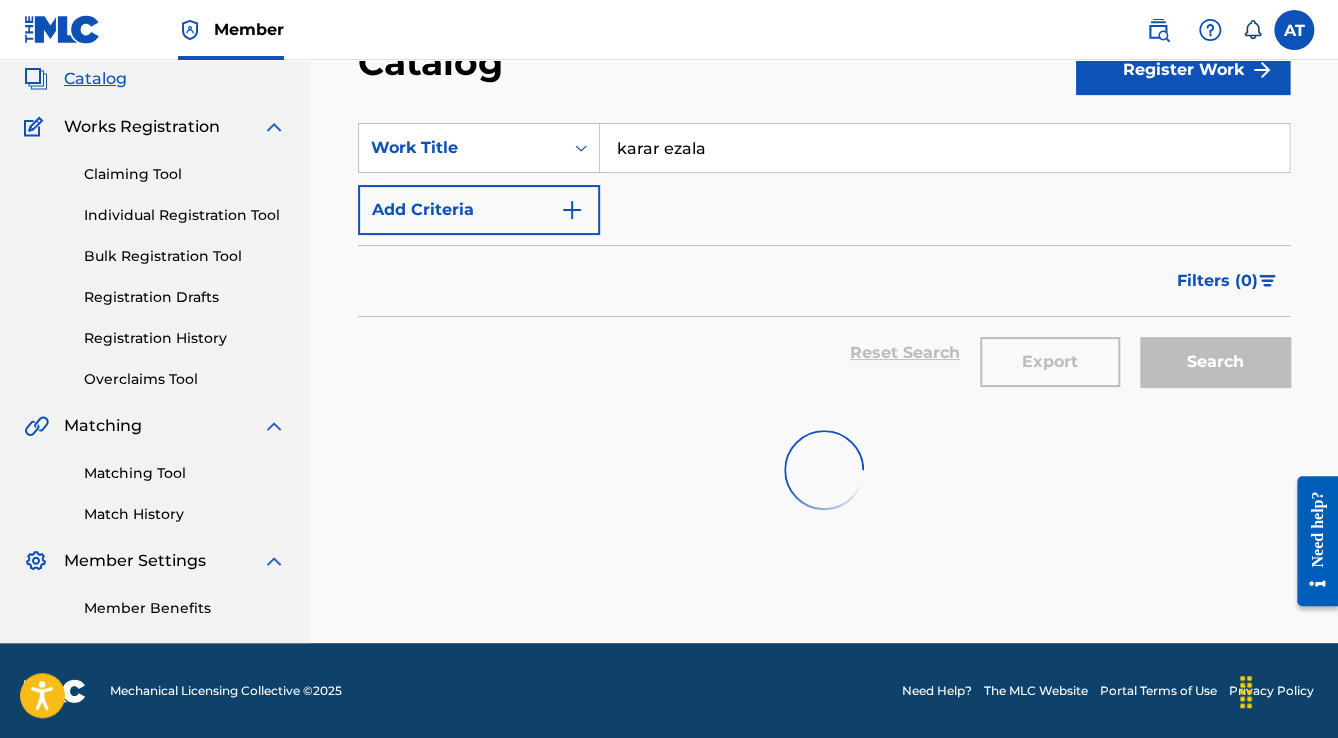 scroll, scrollTop: 126, scrollLeft: 0, axis: vertical 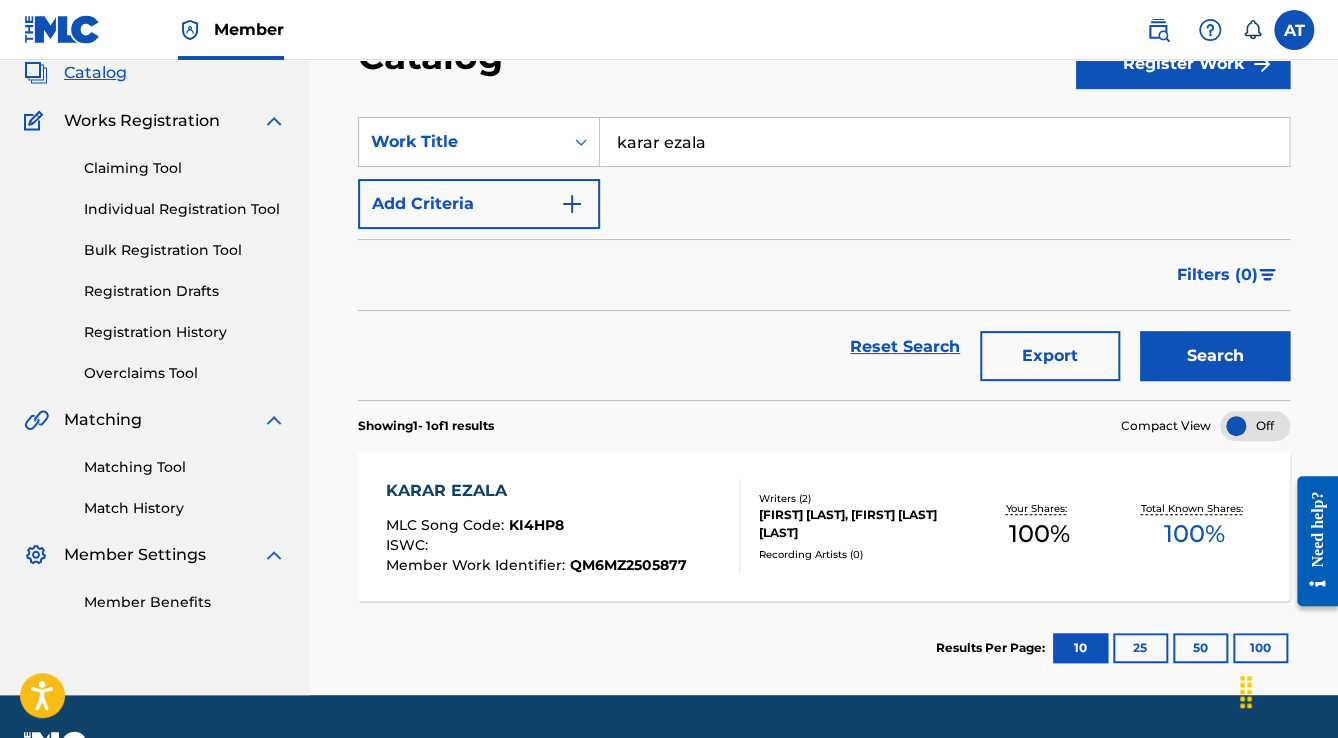 click on "[FIRST] [LAST] MLC Song Code : KI4HP8 ISWC : Member Work Identifier : QM6MZ2505877" at bounding box center (563, 526) 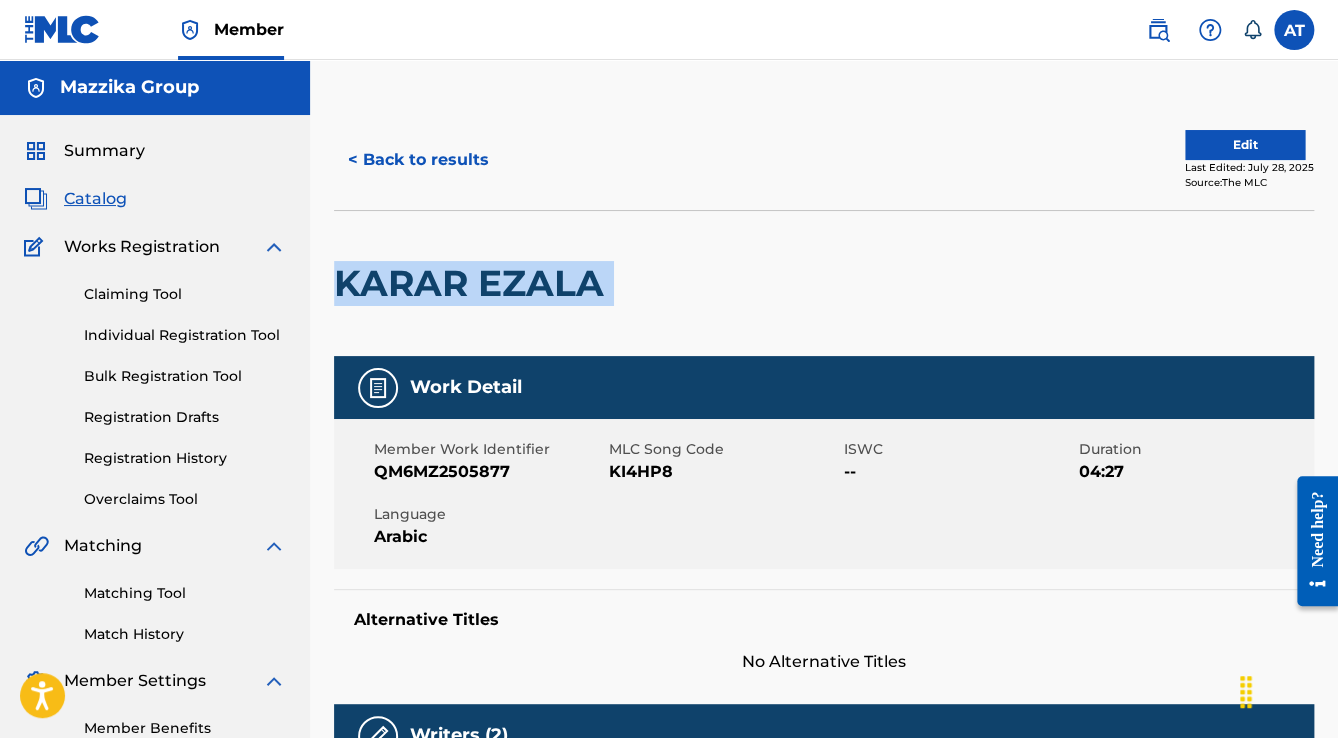 drag, startPoint x: 616, startPoint y: 259, endPoint x: 338, endPoint y: 278, distance: 278.64853 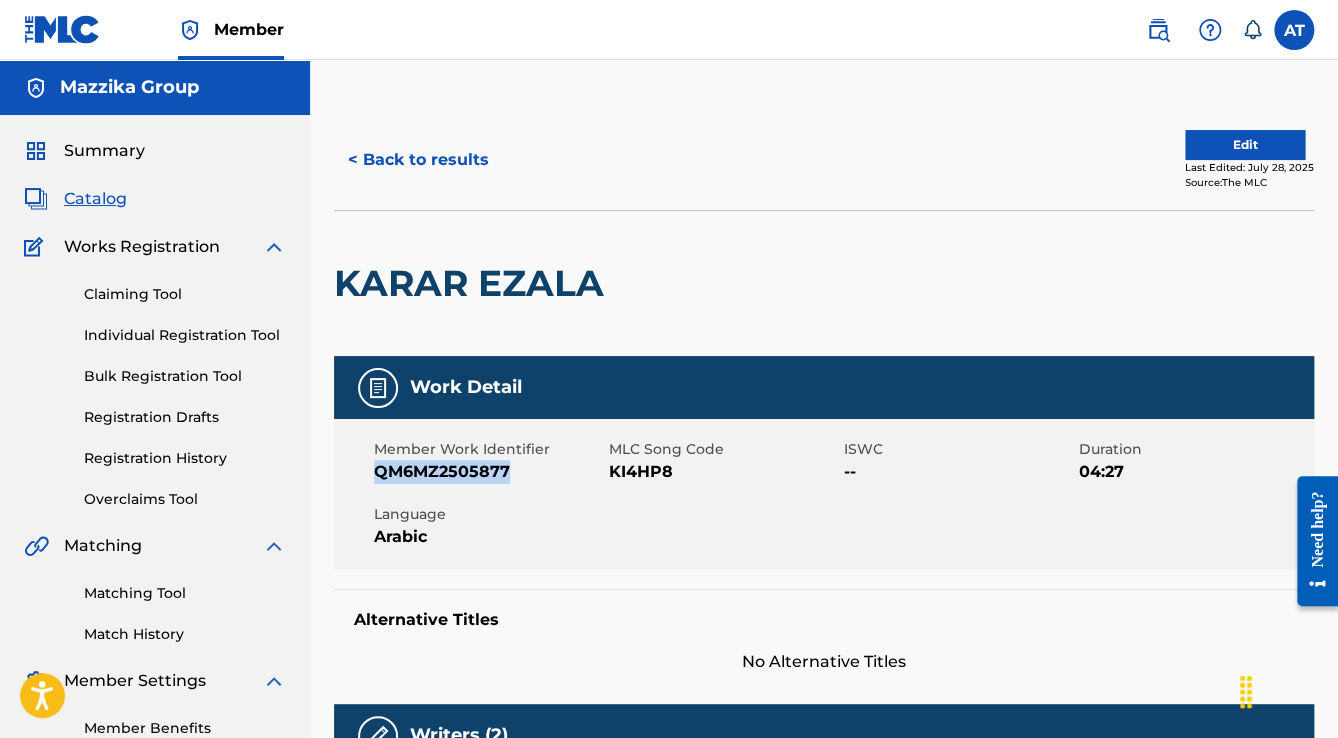 drag, startPoint x: 520, startPoint y: 472, endPoint x: 370, endPoint y: 470, distance: 150.01334 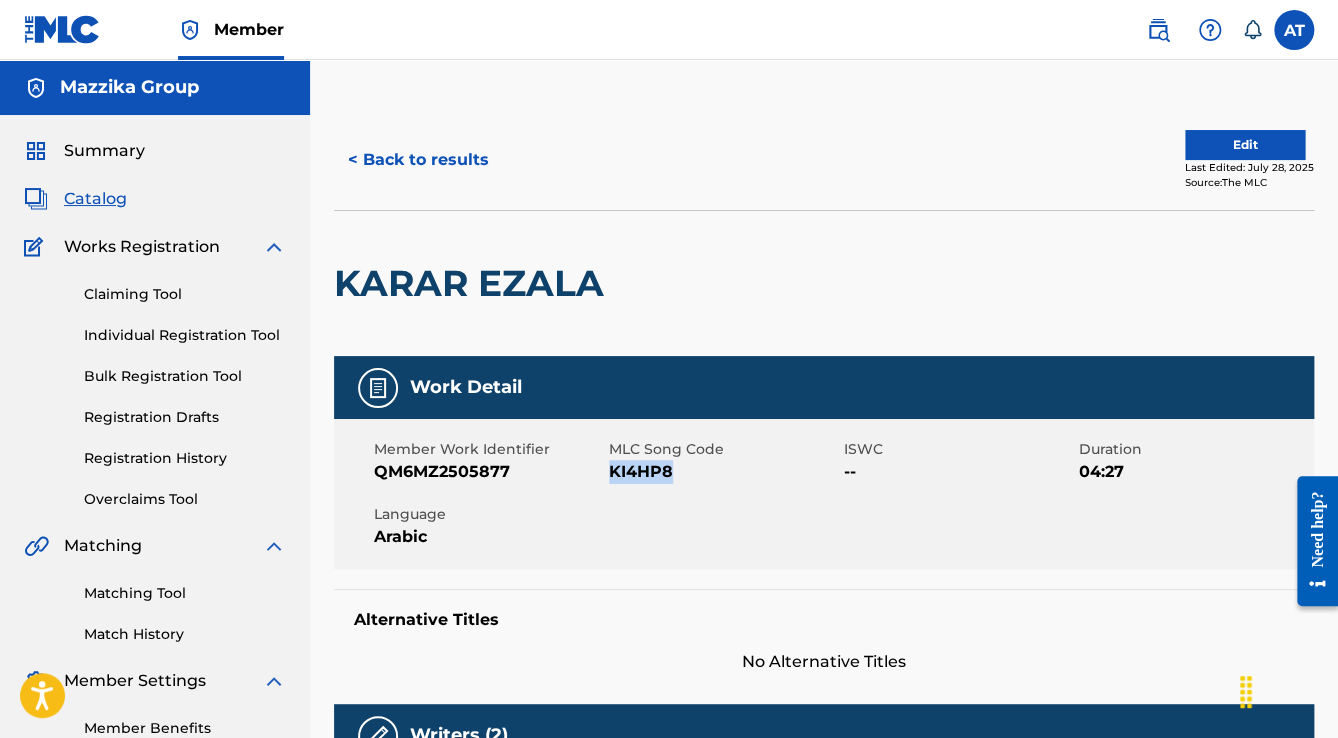 drag, startPoint x: 680, startPoint y: 471, endPoint x: 612, endPoint y: 472, distance: 68.007355 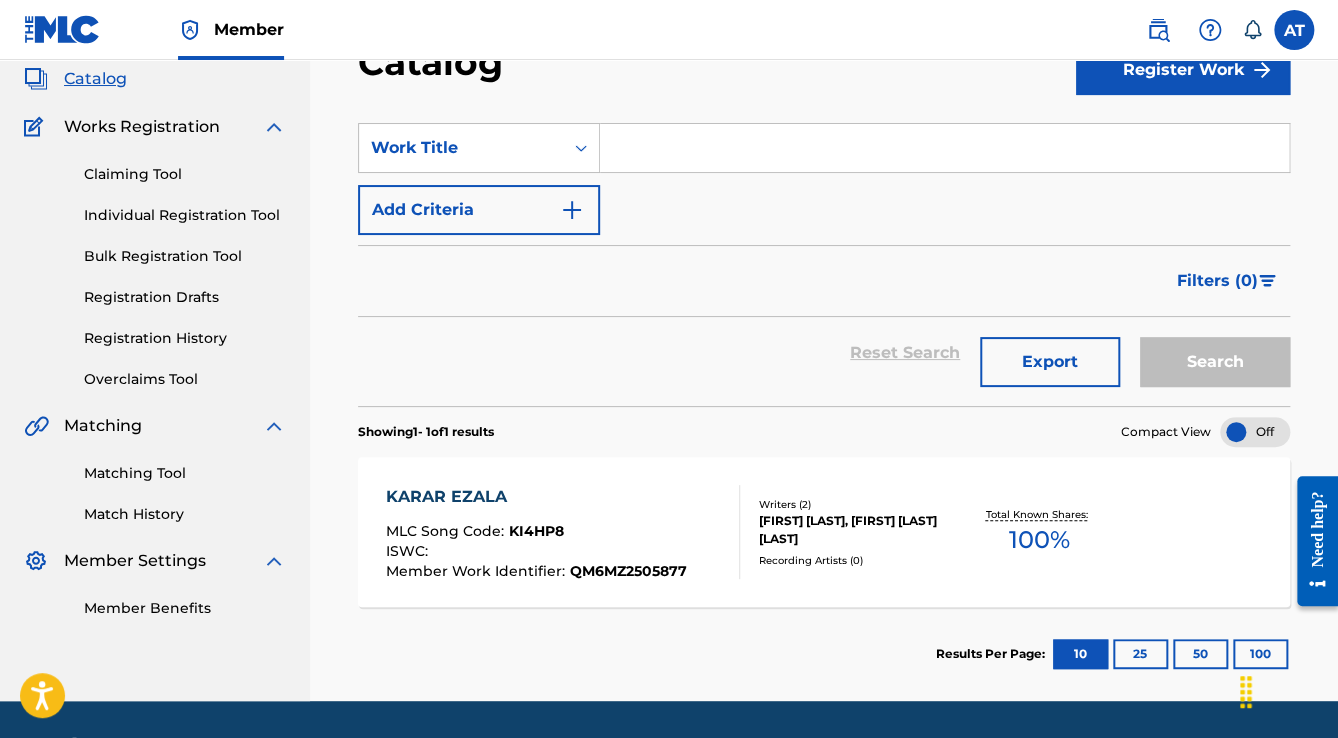 scroll, scrollTop: 126, scrollLeft: 0, axis: vertical 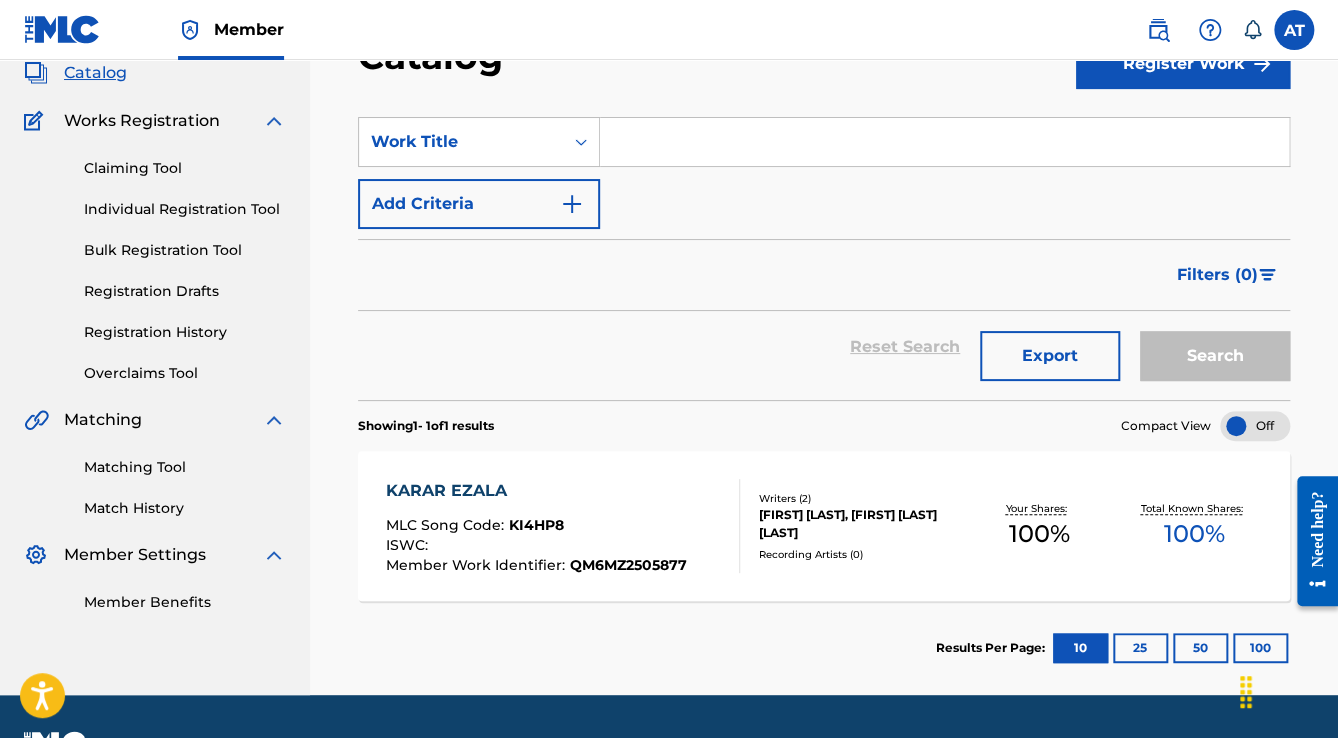 click at bounding box center [944, 142] 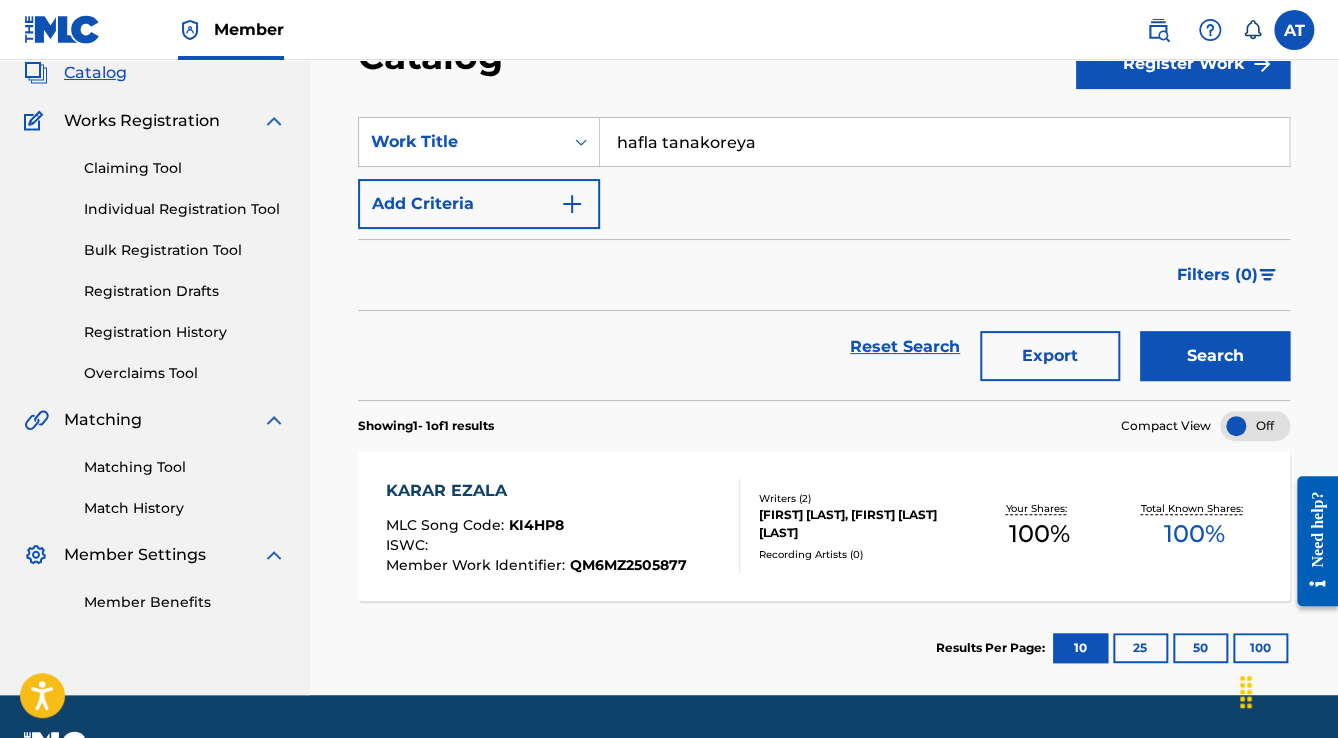 type on "hafla tanakoreya" 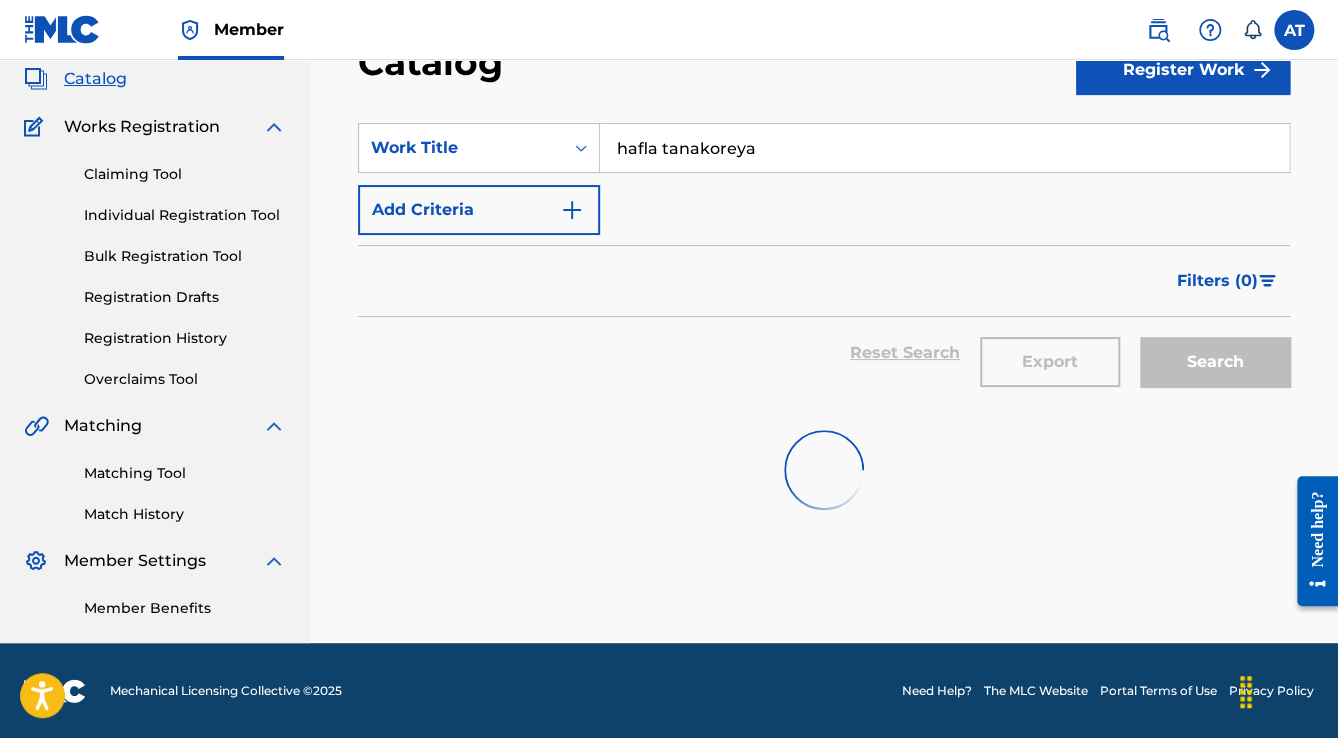 scroll, scrollTop: 126, scrollLeft: 0, axis: vertical 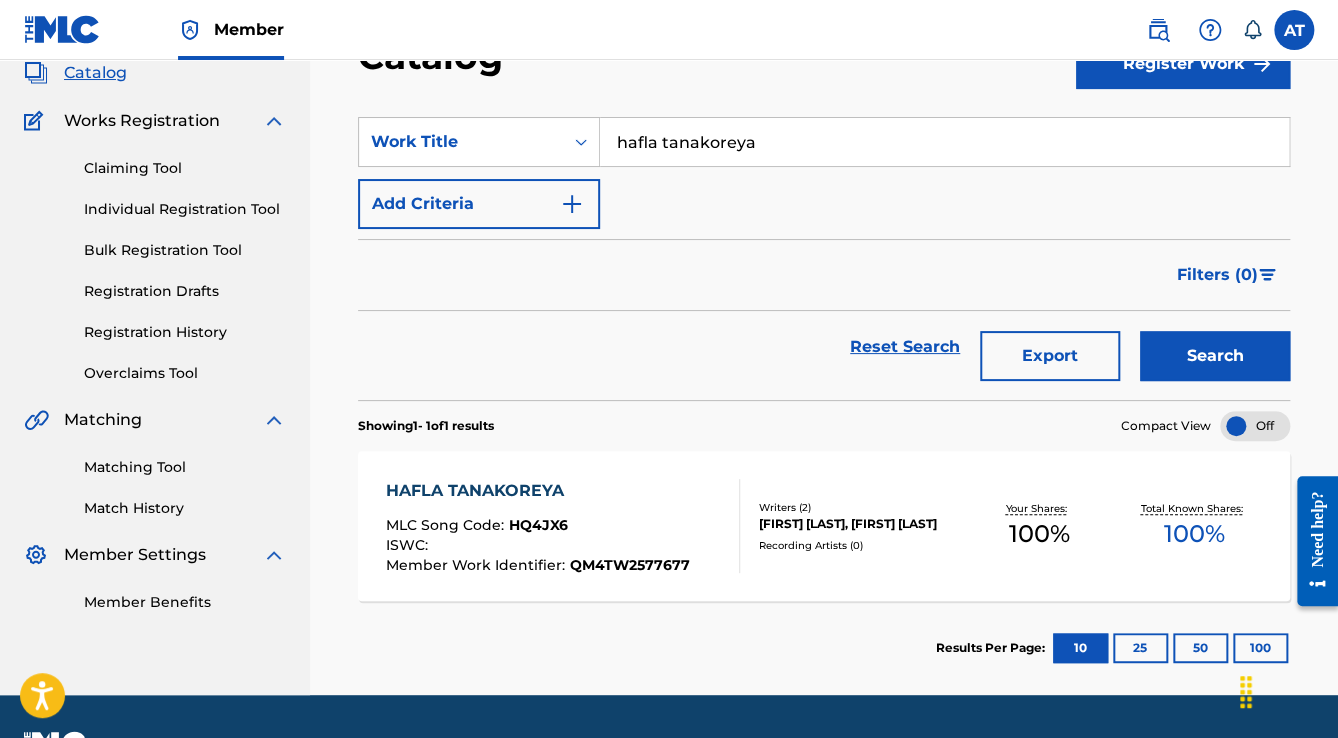 click on "HAFLA TANAKOREYA" at bounding box center [538, 491] 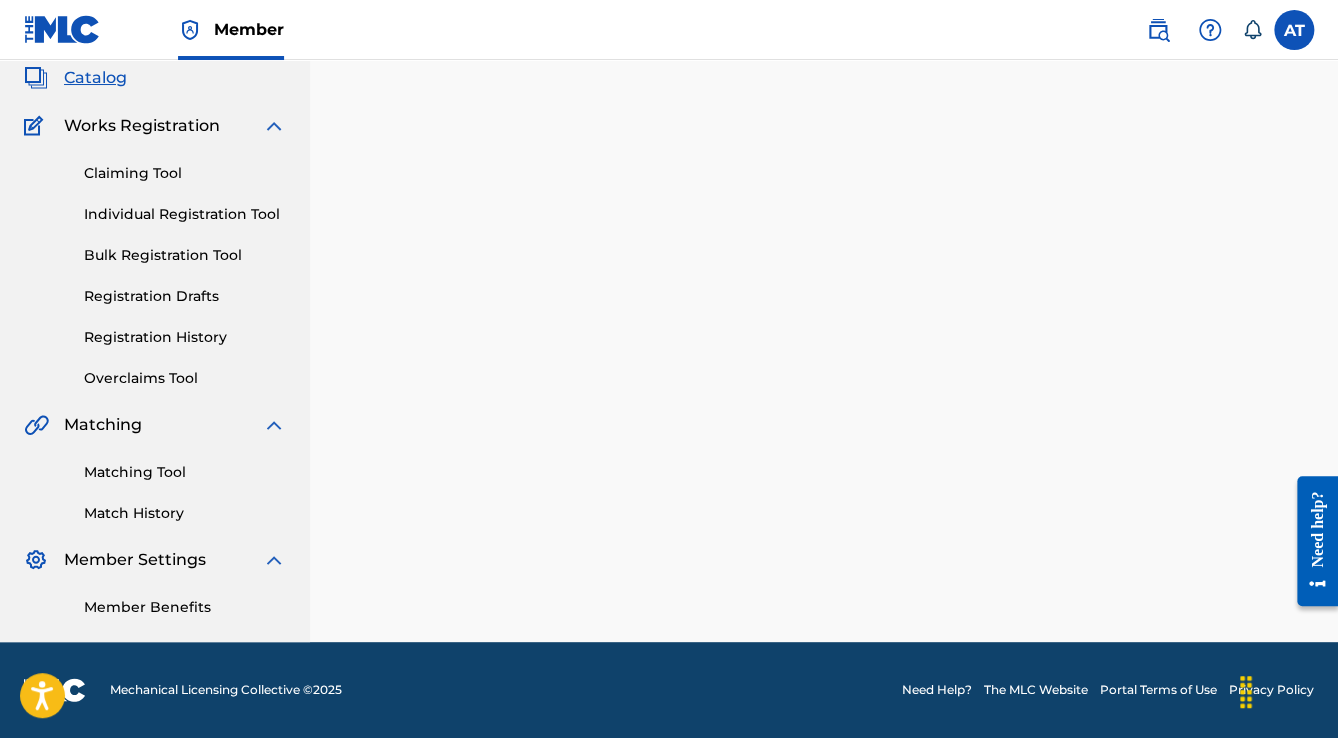 scroll, scrollTop: 0, scrollLeft: 0, axis: both 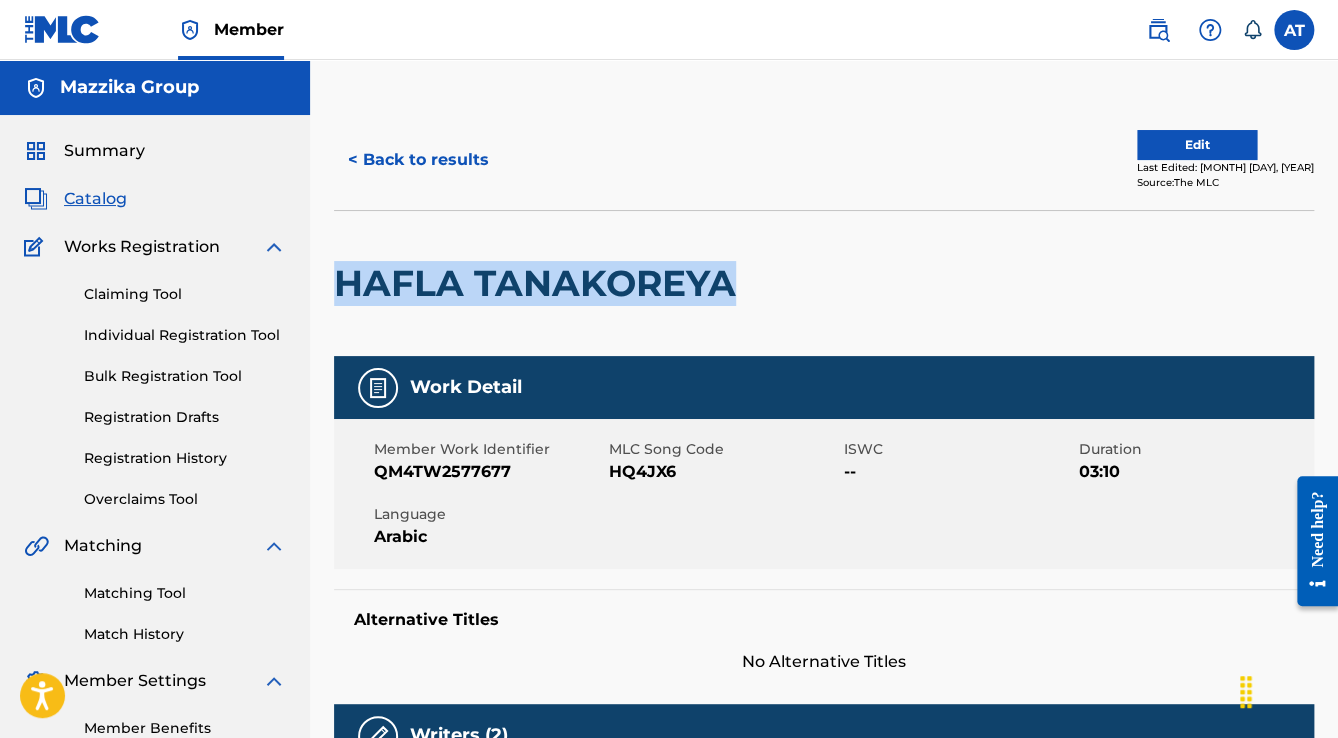 drag, startPoint x: 740, startPoint y: 283, endPoint x: 340, endPoint y: 256, distance: 400.91022 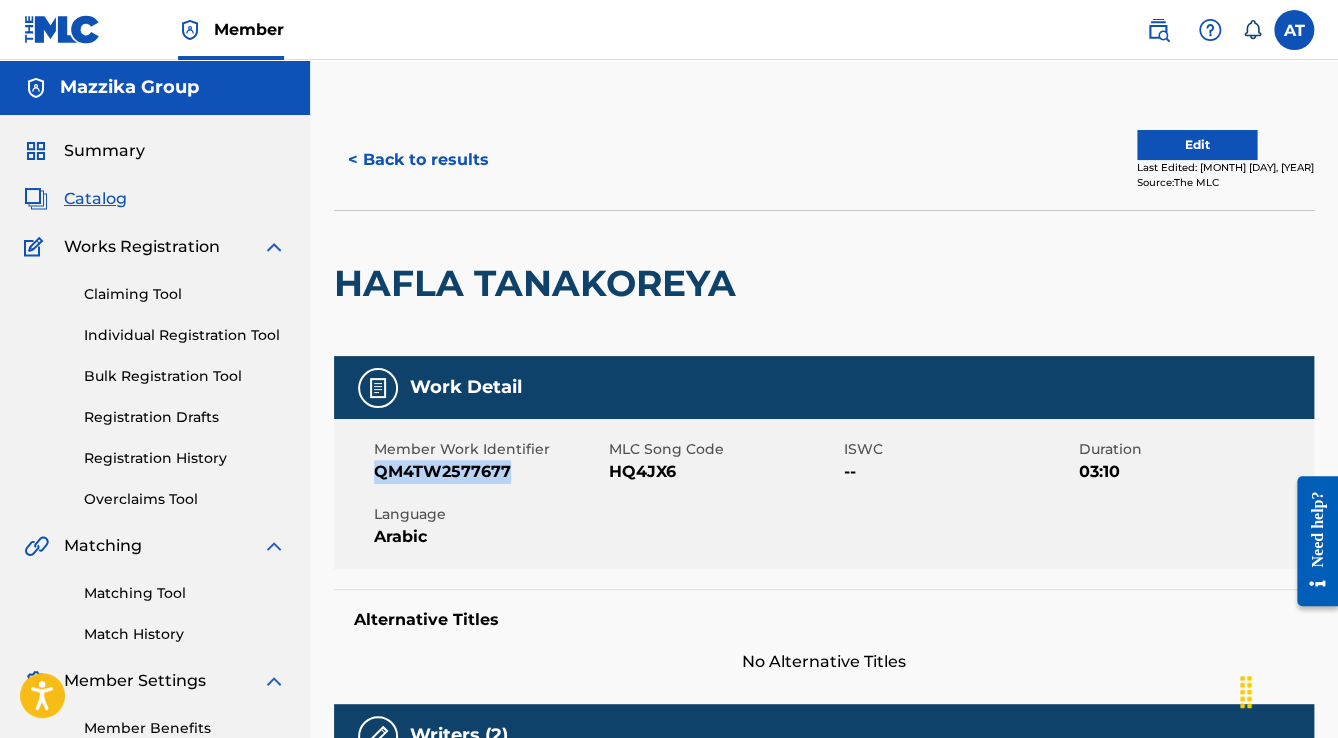 drag, startPoint x: 512, startPoint y: 472, endPoint x: 375, endPoint y: 475, distance: 137.03284 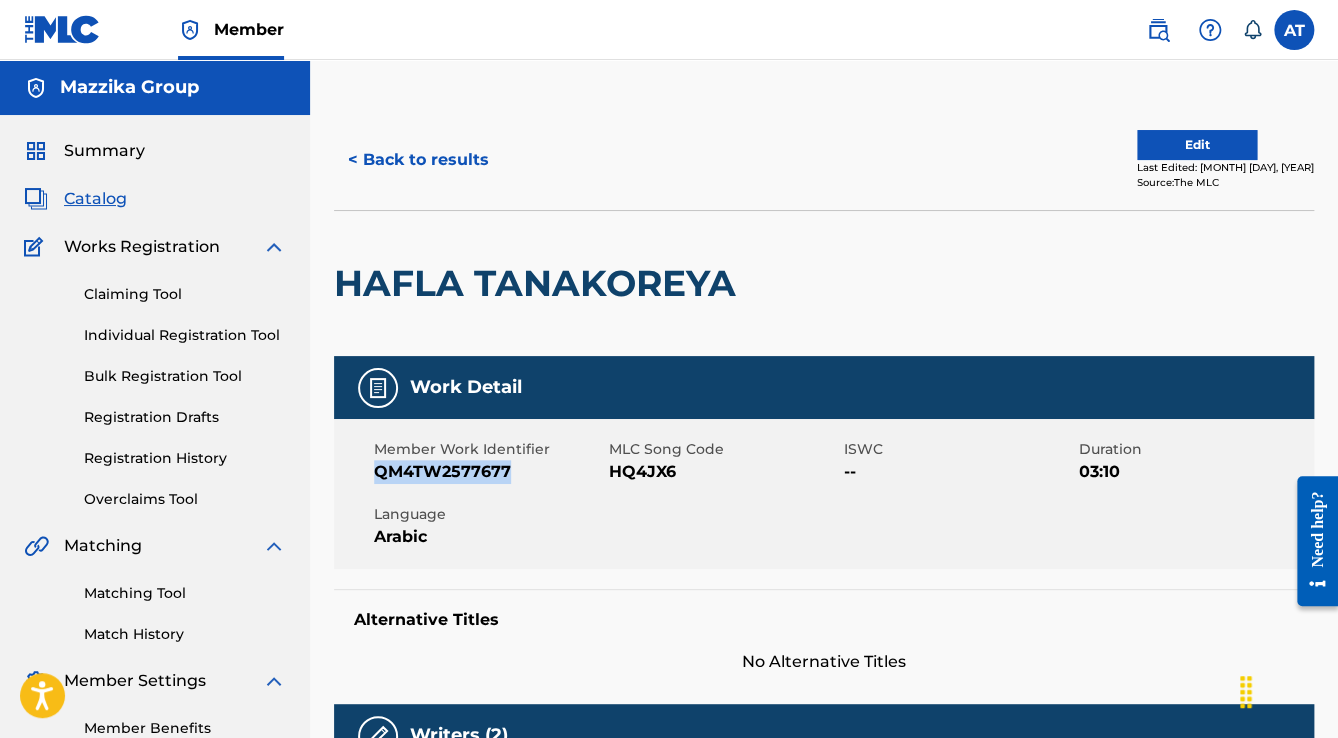 copy on "QM4TW2577677" 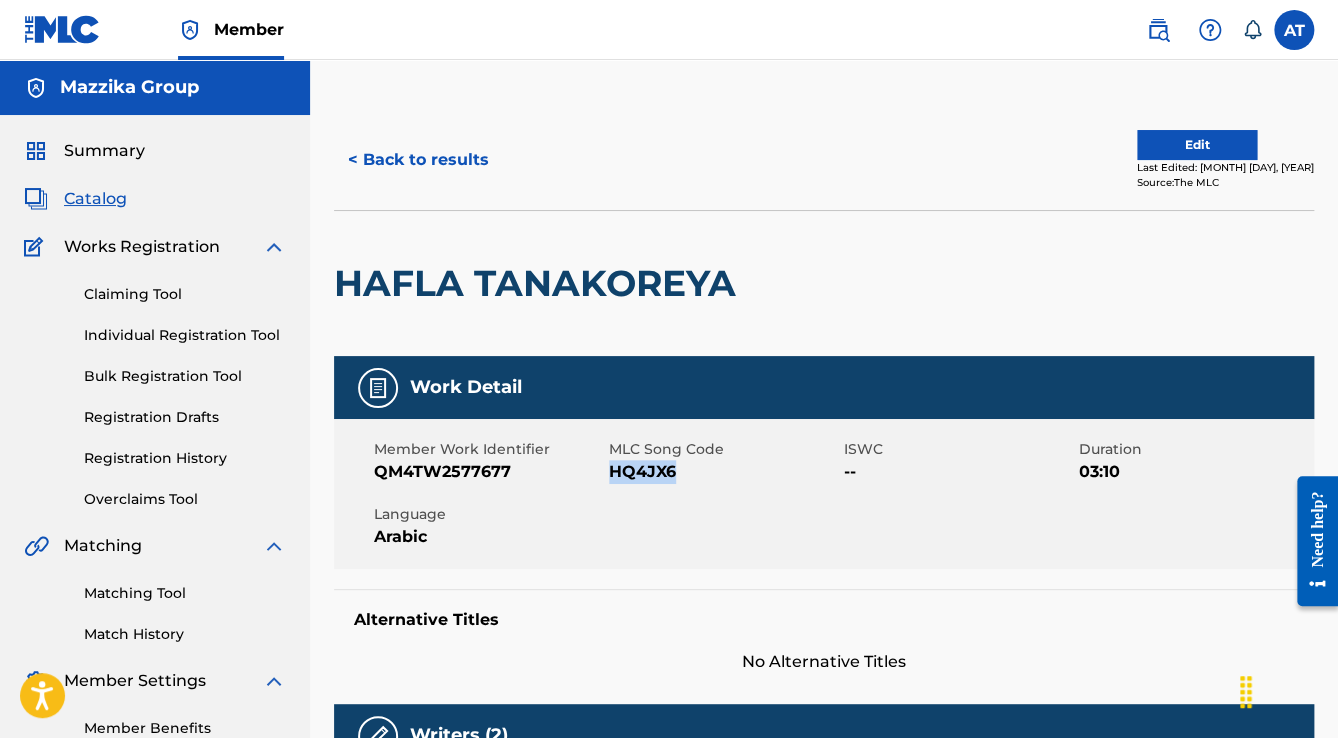 drag, startPoint x: 680, startPoint y: 475, endPoint x: 608, endPoint y: 477, distance: 72.02777 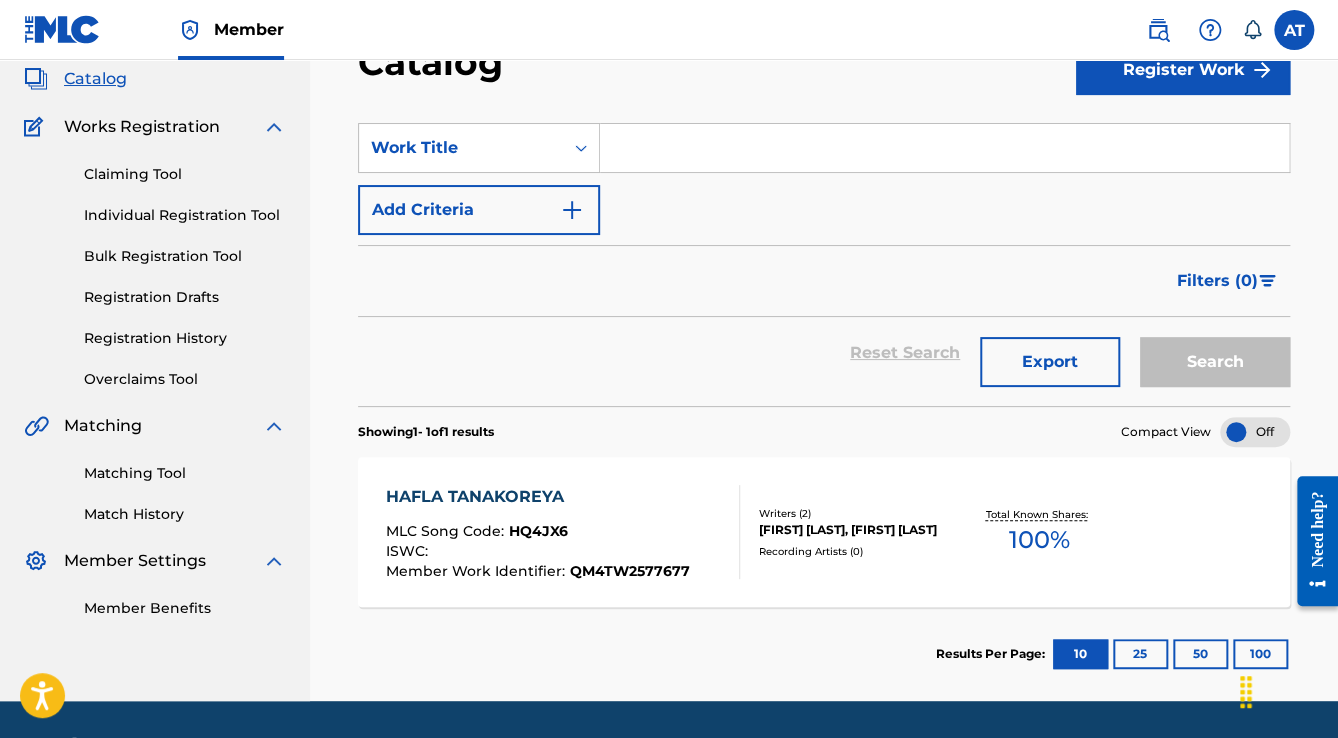scroll, scrollTop: 126, scrollLeft: 0, axis: vertical 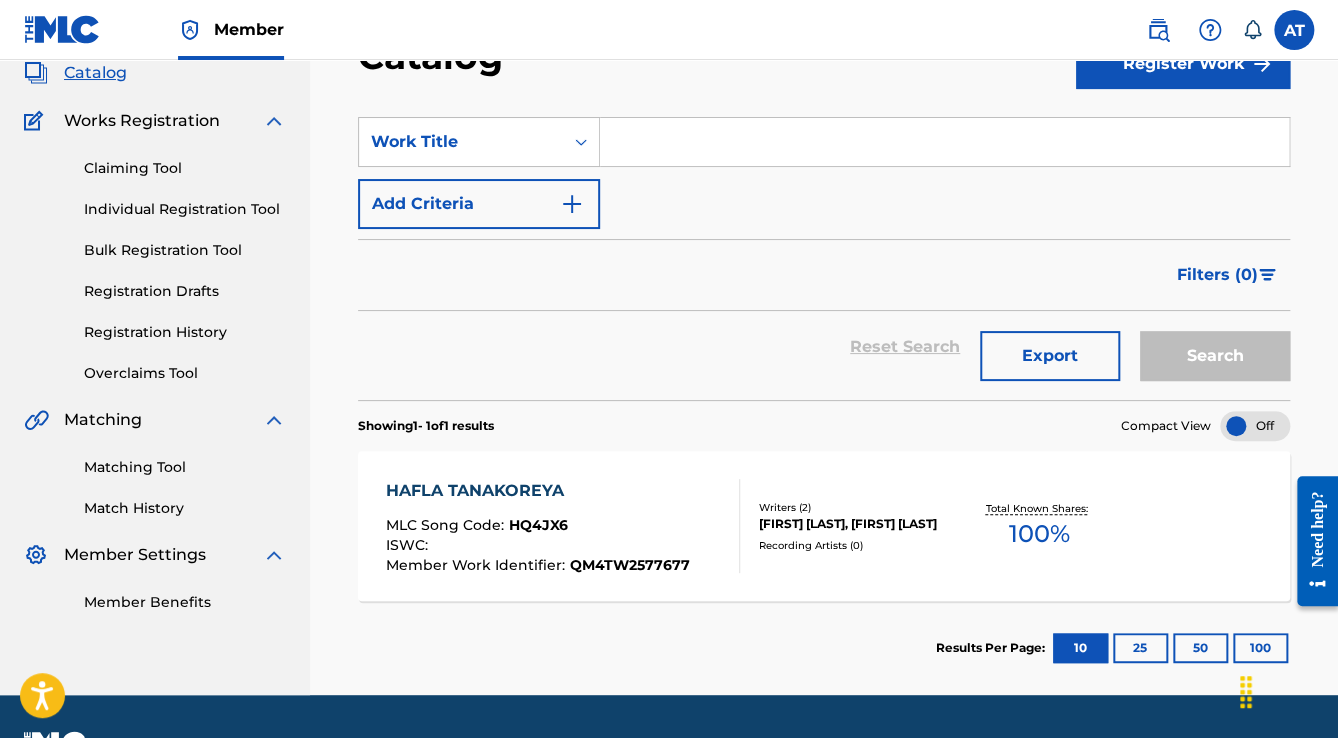 click at bounding box center (944, 142) 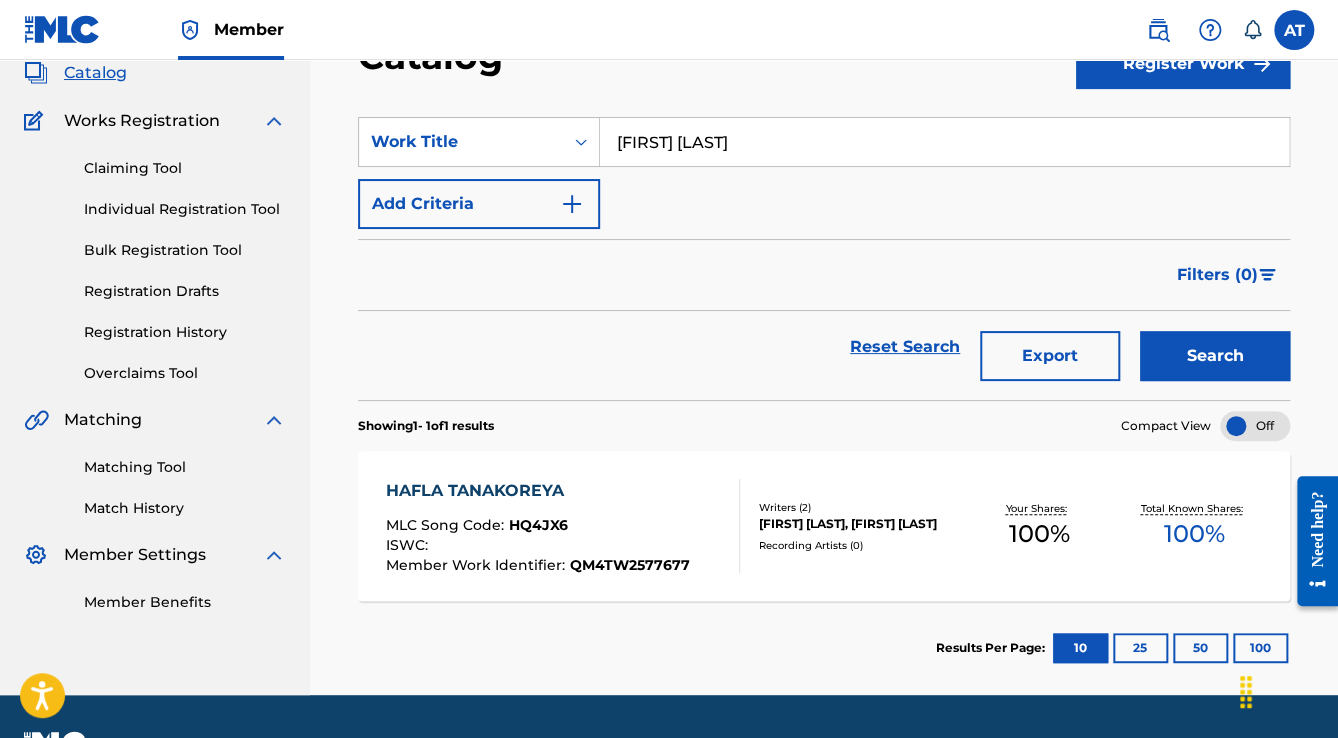 type on "[FIRST] [LAST]" 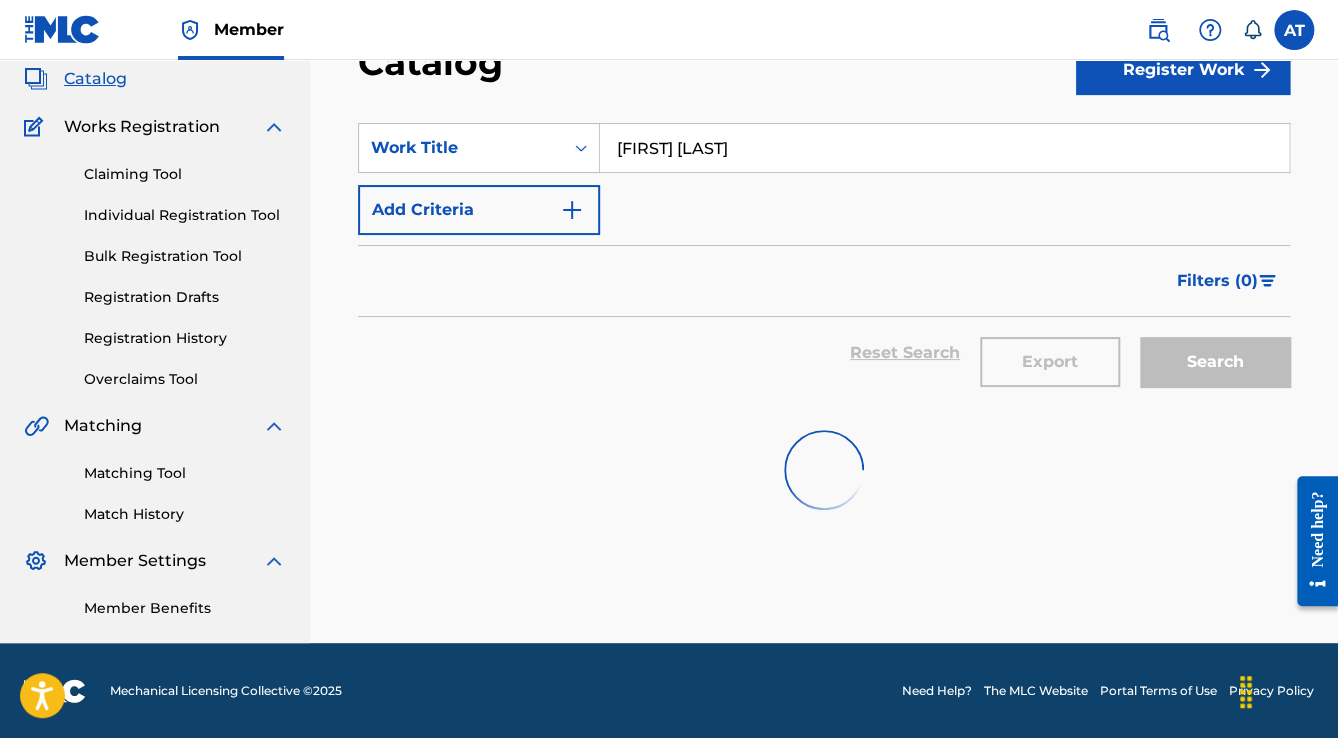 scroll, scrollTop: 126, scrollLeft: 0, axis: vertical 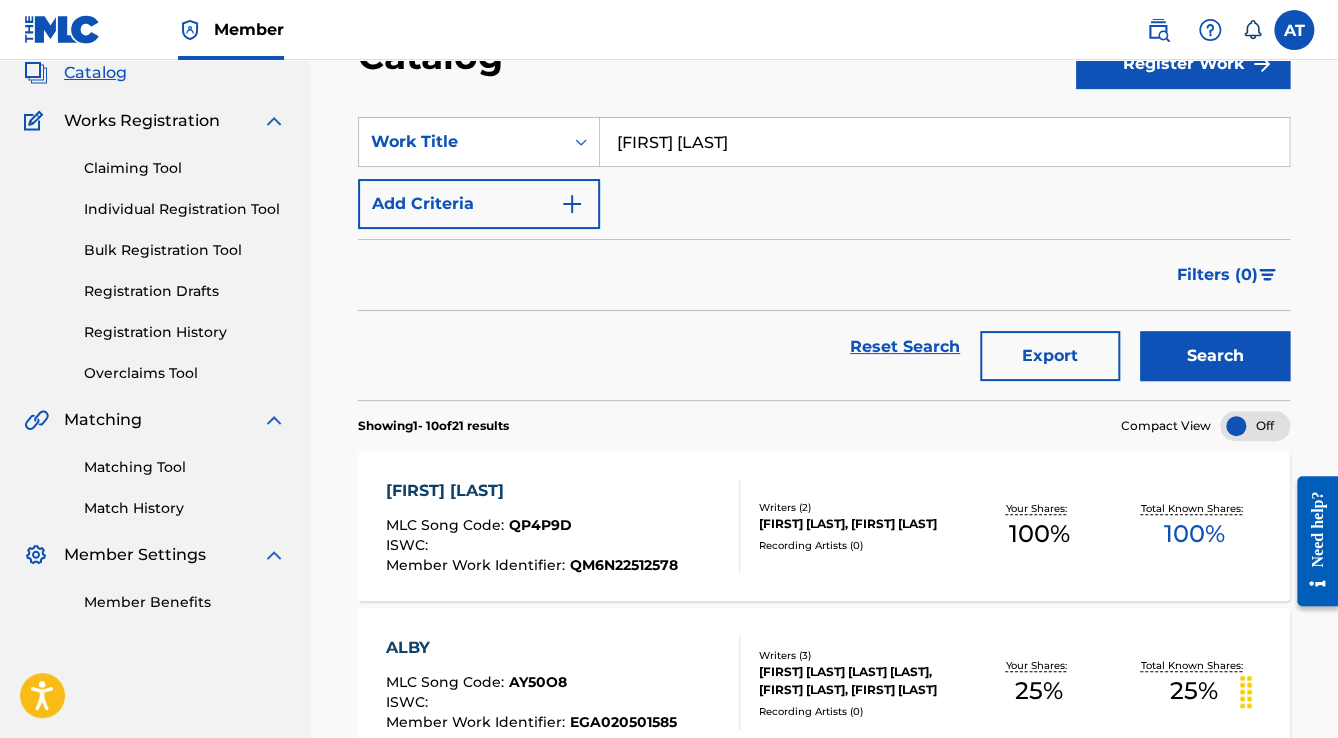 click on "[FIRST] [LAST]" at bounding box center [532, 491] 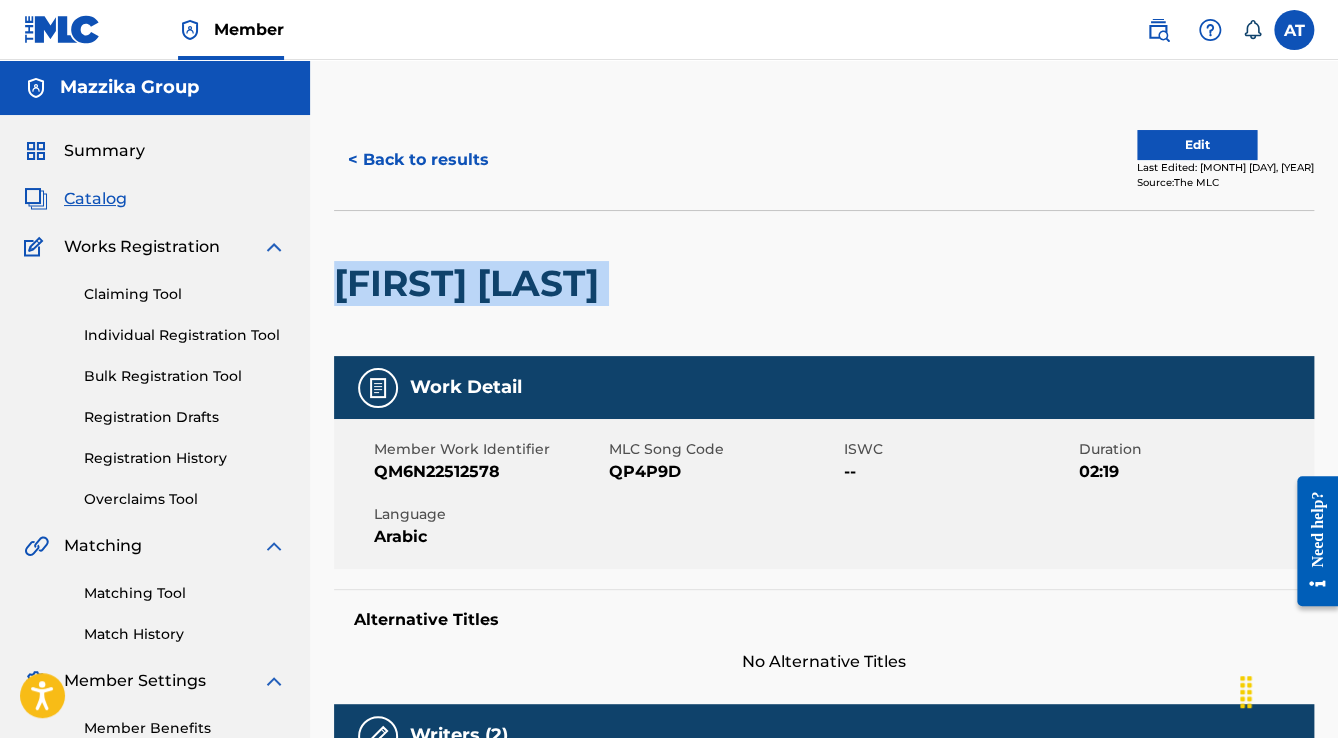 drag, startPoint x: 619, startPoint y: 285, endPoint x: 345, endPoint y: 295, distance: 274.18243 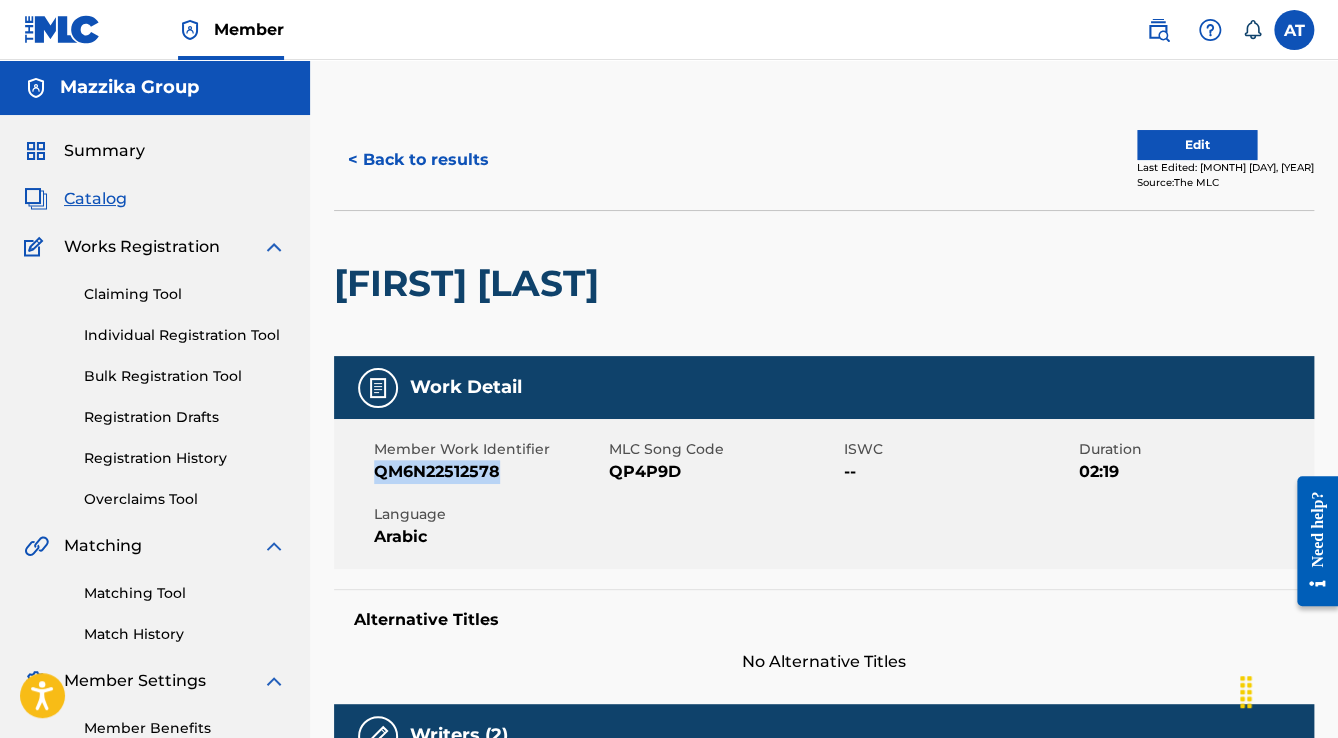 drag, startPoint x: 513, startPoint y: 467, endPoint x: 376, endPoint y: 471, distance: 137.05838 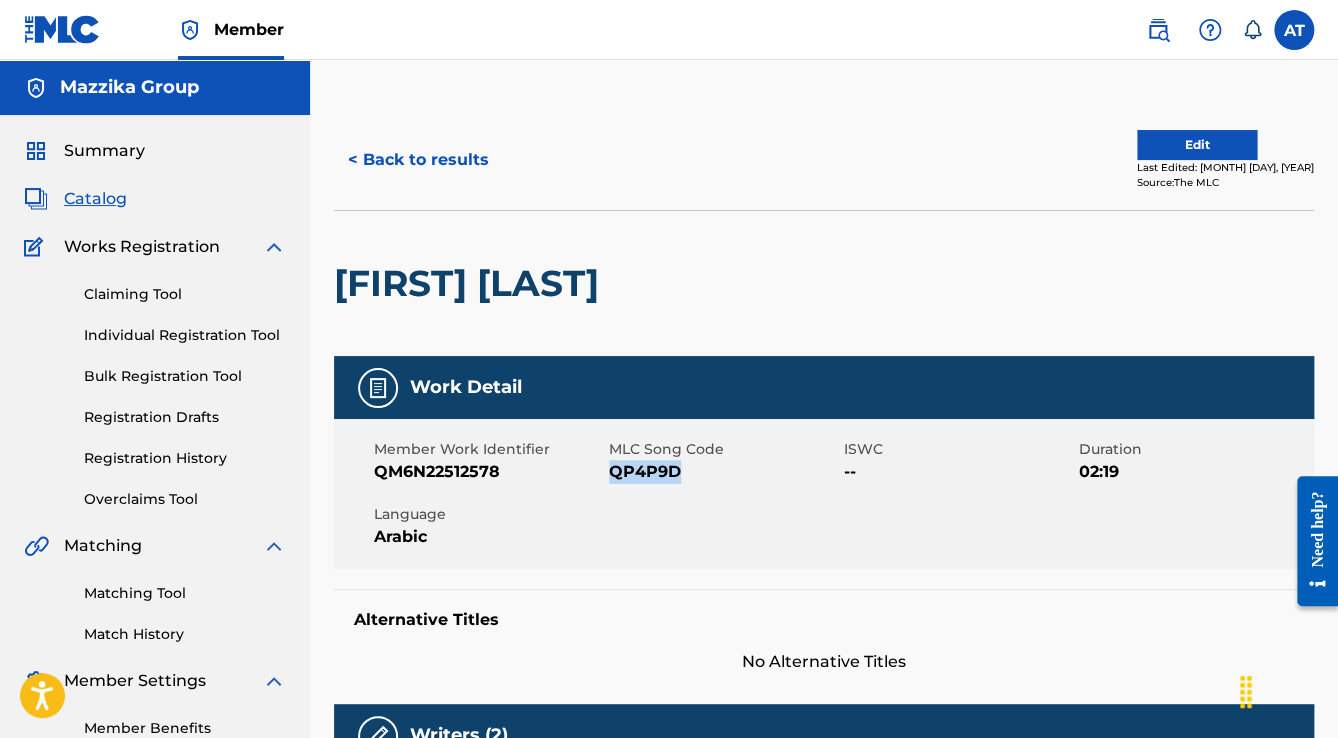 drag, startPoint x: 691, startPoint y: 469, endPoint x: 614, endPoint y: 470, distance: 77.00649 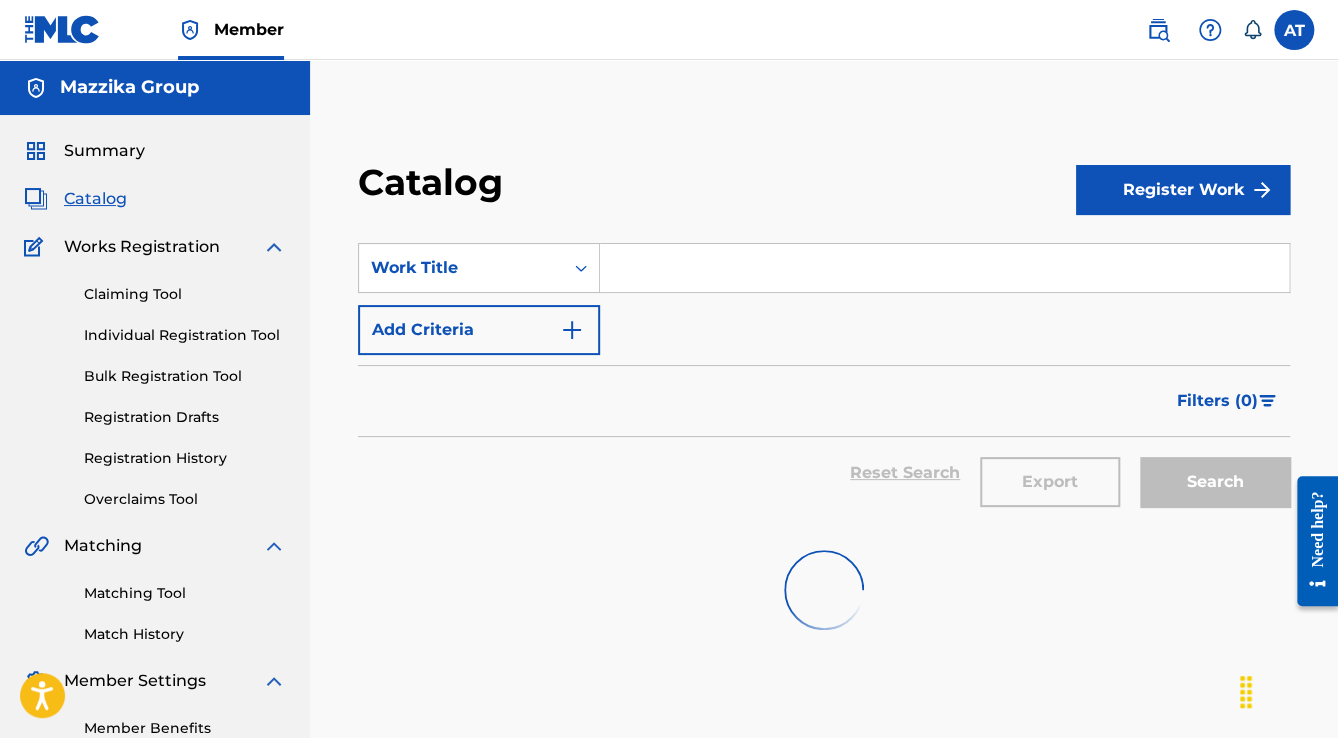 scroll, scrollTop: 120, scrollLeft: 0, axis: vertical 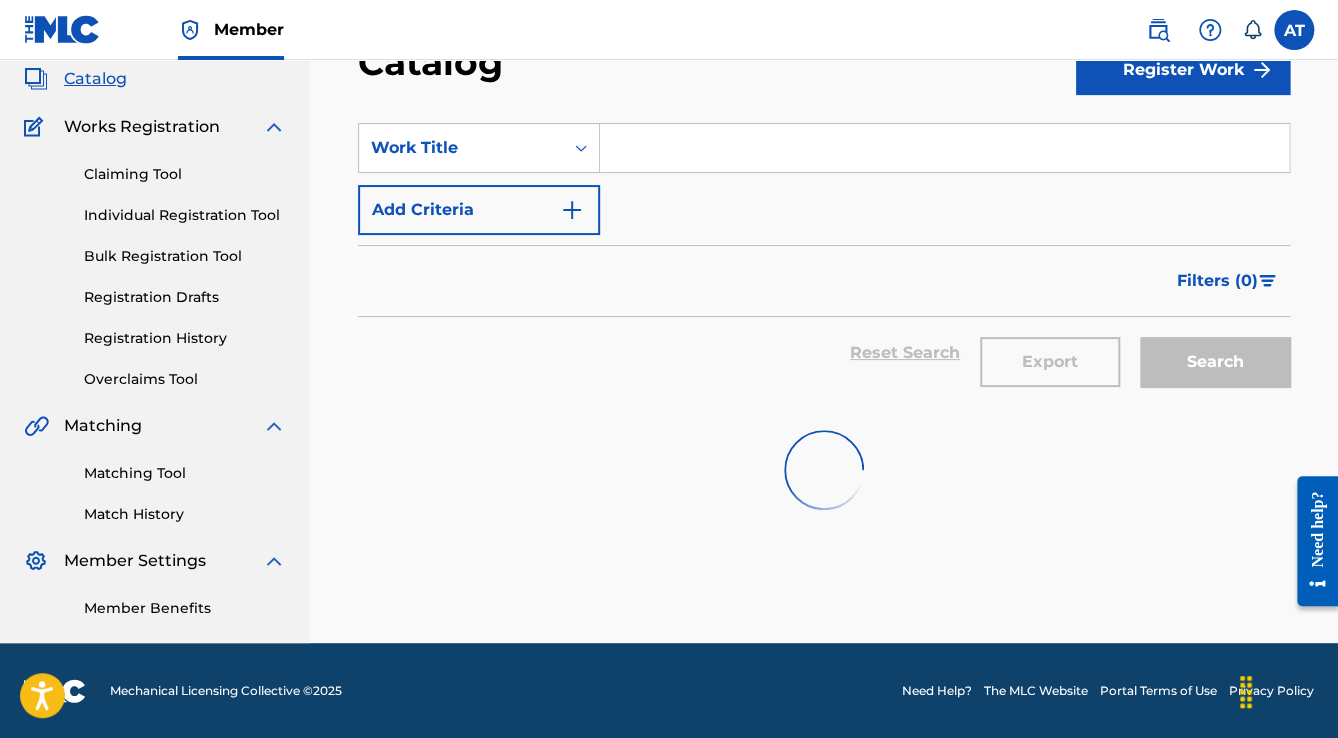 click at bounding box center (944, 148) 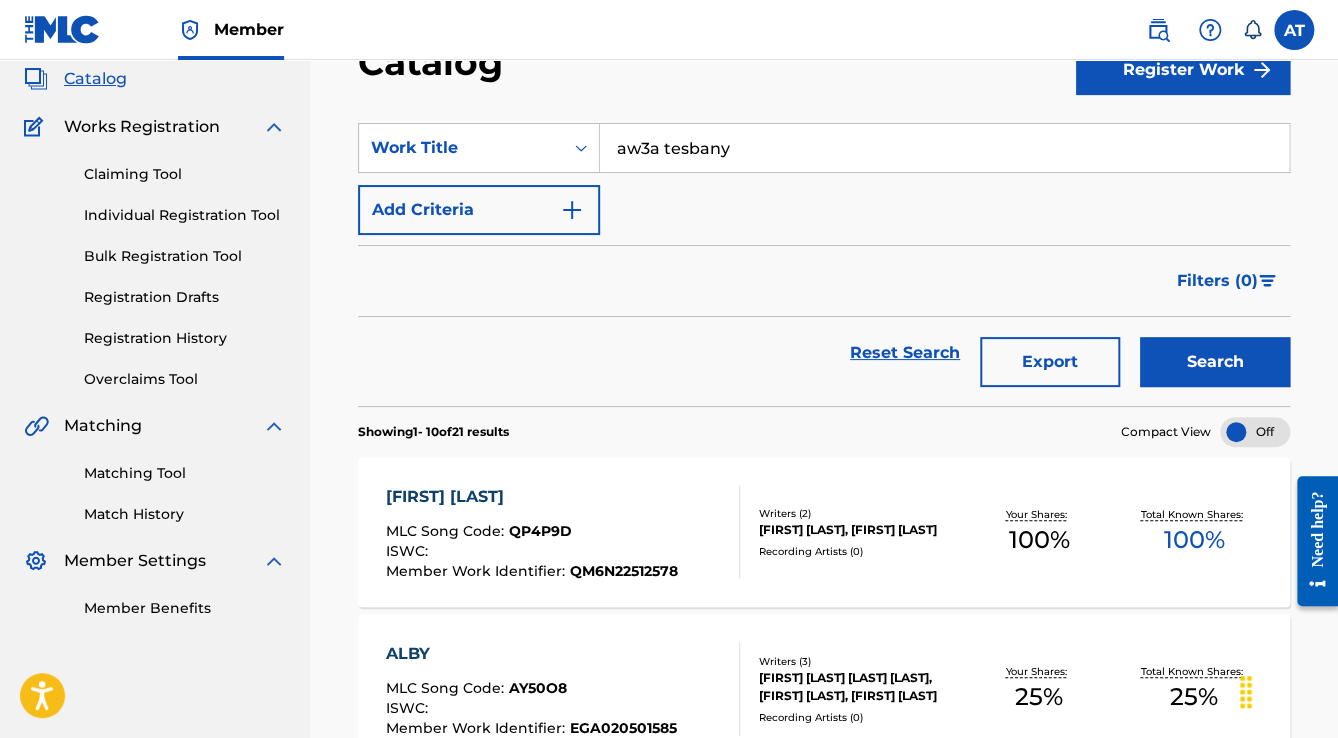 type on "aw3a tesbany" 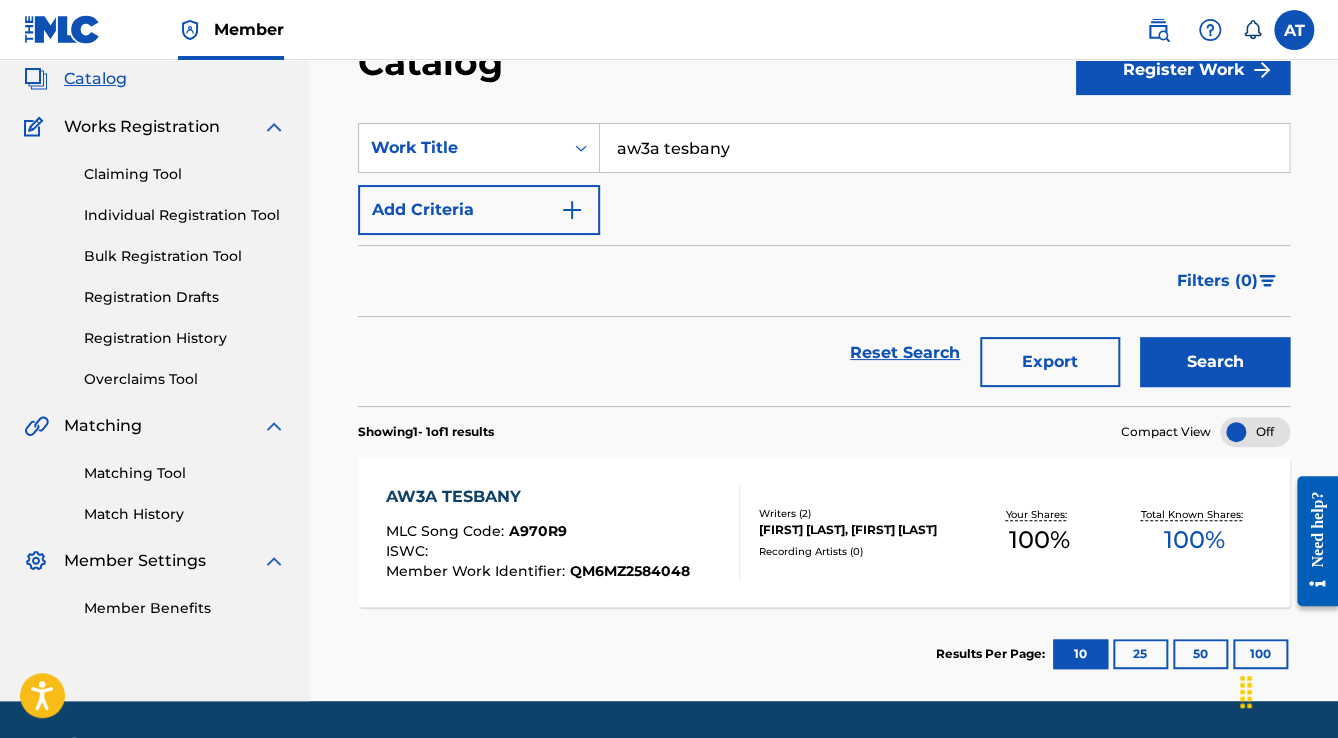 click on "MLC Song Code : A970R9" at bounding box center (538, 534) 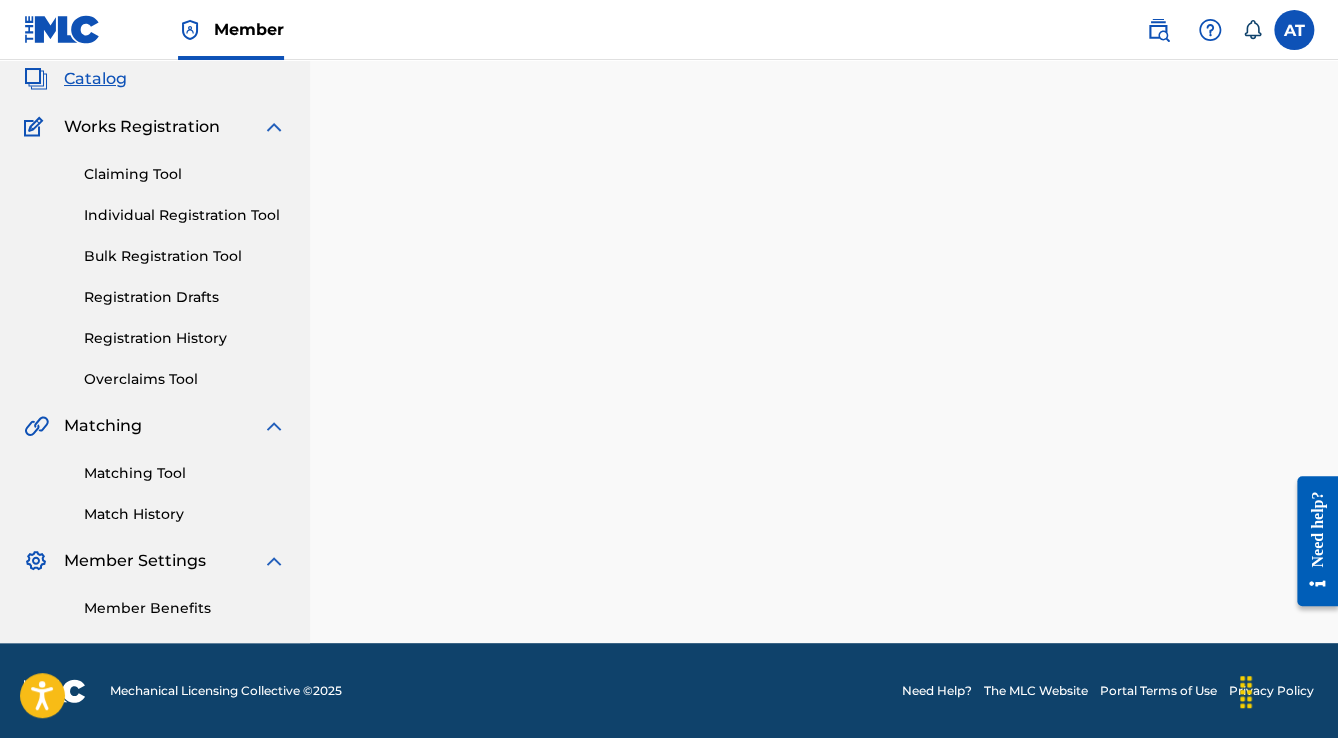 scroll, scrollTop: 0, scrollLeft: 0, axis: both 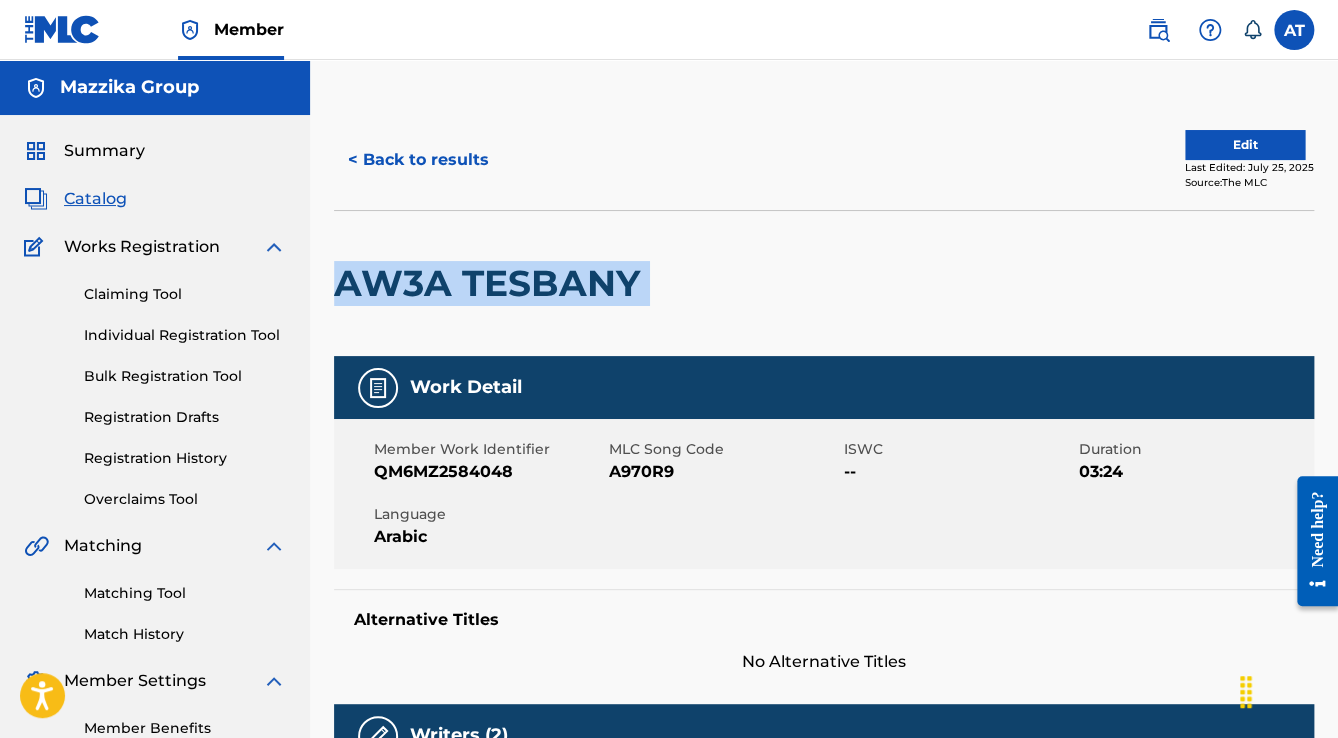 drag, startPoint x: 611, startPoint y: 263, endPoint x: 343, endPoint y: 250, distance: 268.31512 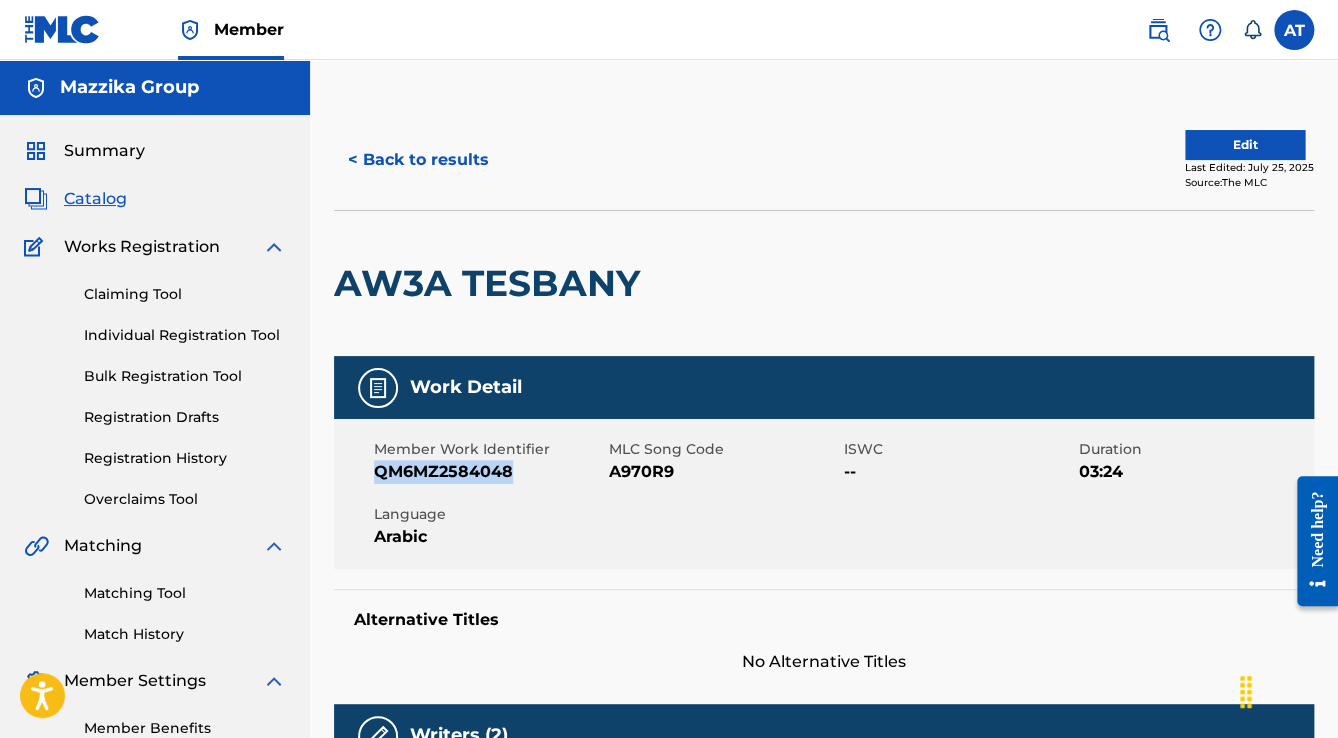 drag, startPoint x: 509, startPoint y: 465, endPoint x: 353, endPoint y: 460, distance: 156.08011 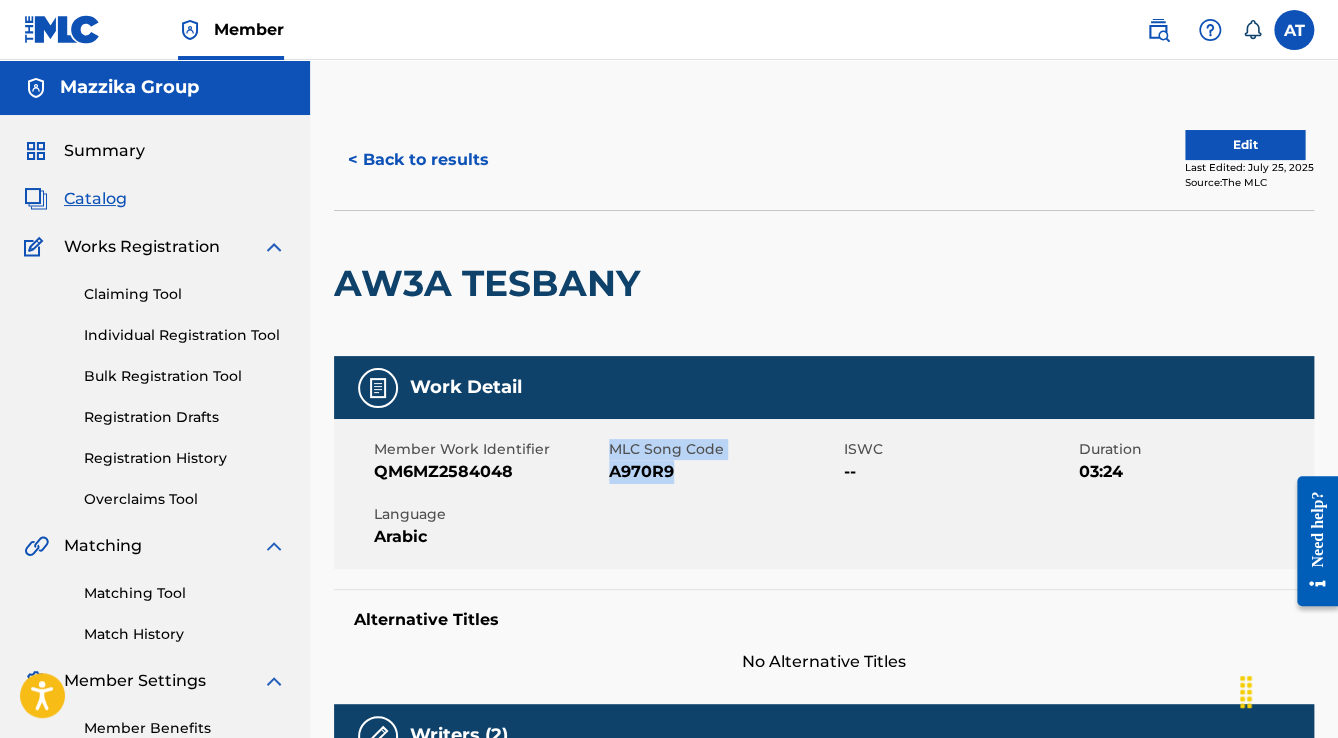 drag, startPoint x: 678, startPoint y: 464, endPoint x: 607, endPoint y: 474, distance: 71.70077 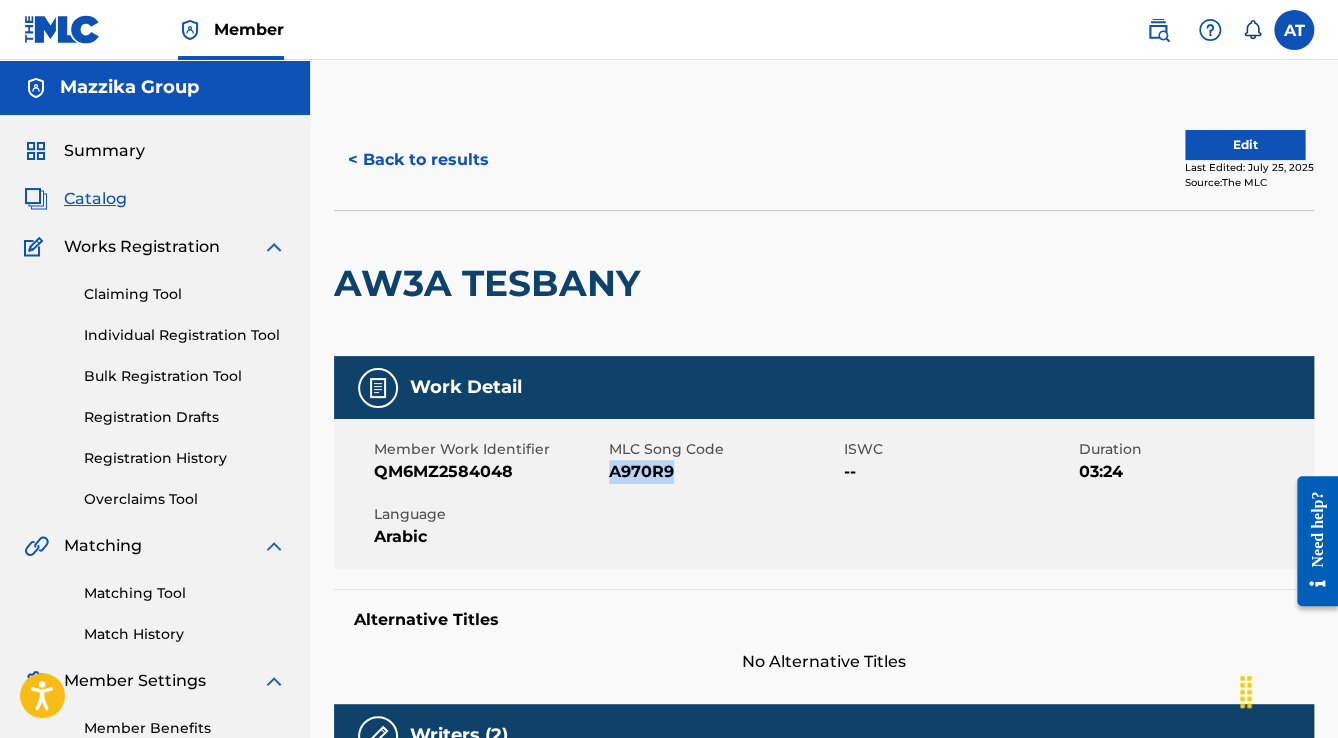 drag, startPoint x: 678, startPoint y: 477, endPoint x: 614, endPoint y: 479, distance: 64.03124 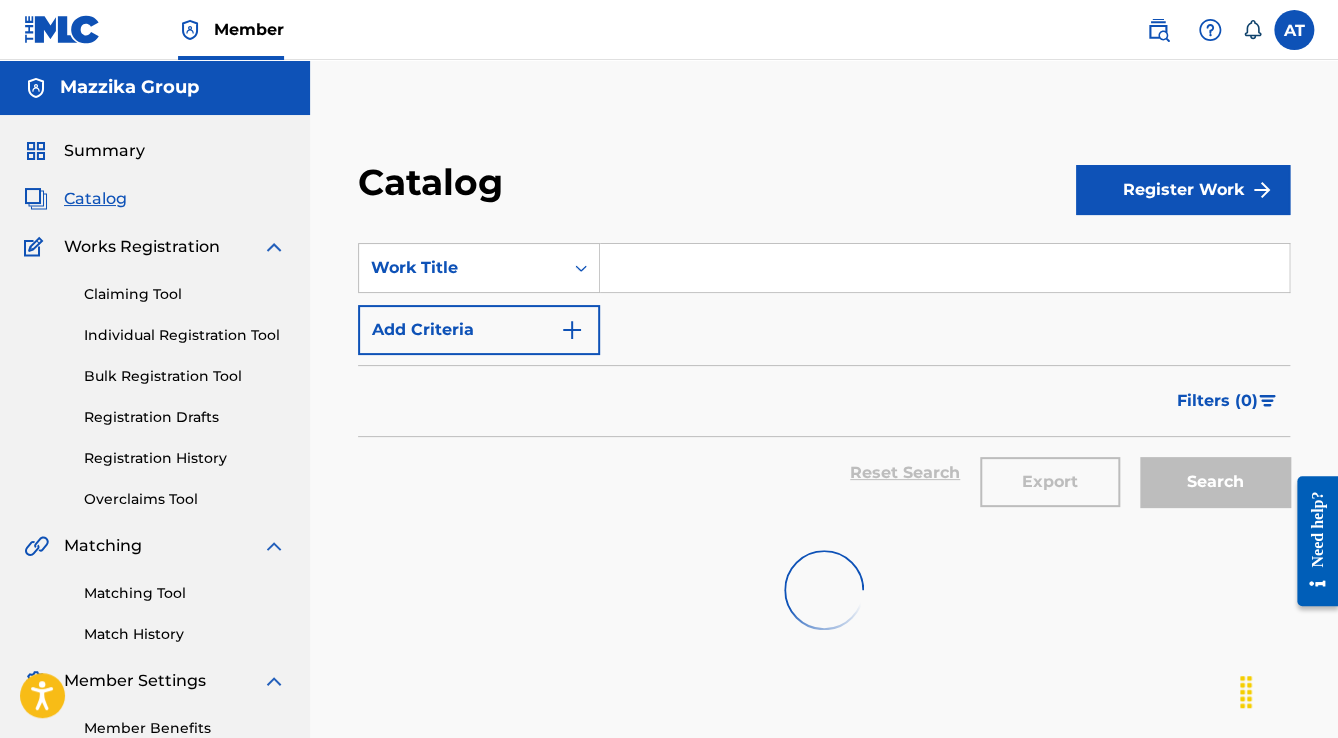 scroll, scrollTop: 120, scrollLeft: 0, axis: vertical 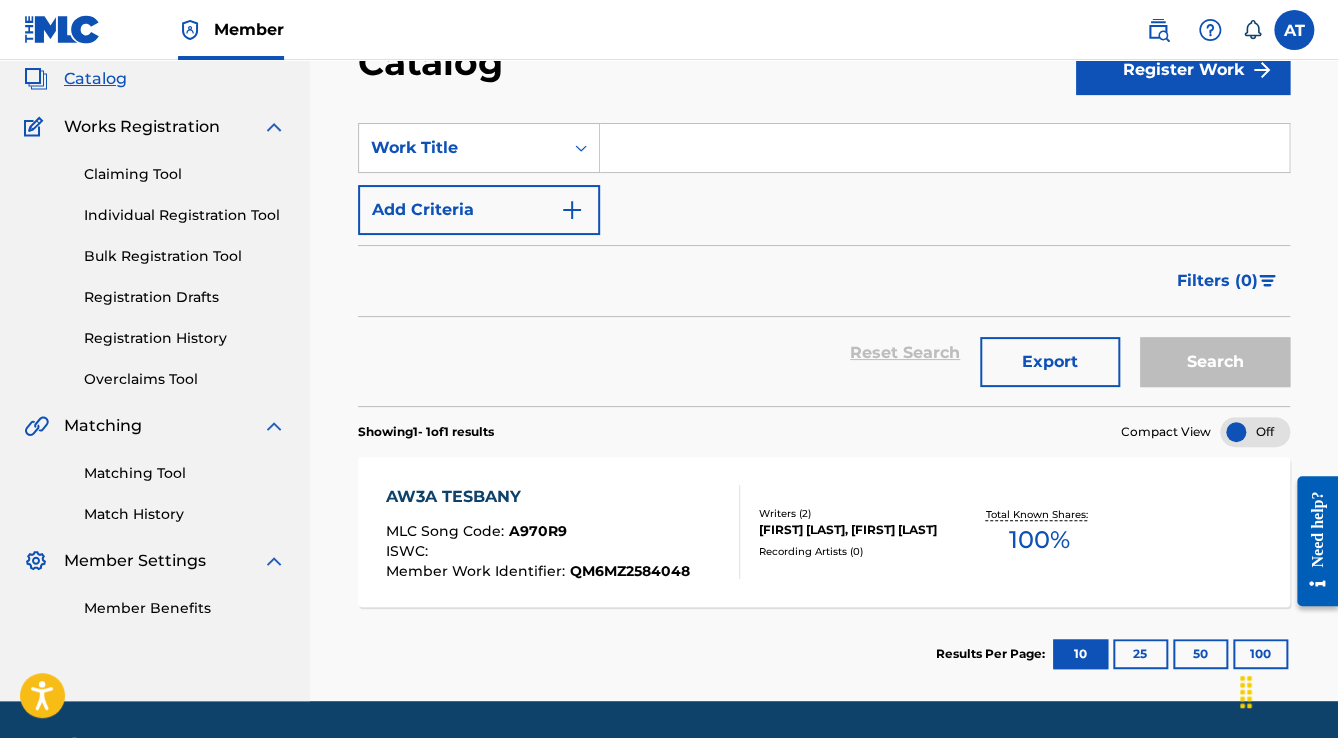 click at bounding box center [944, 148] 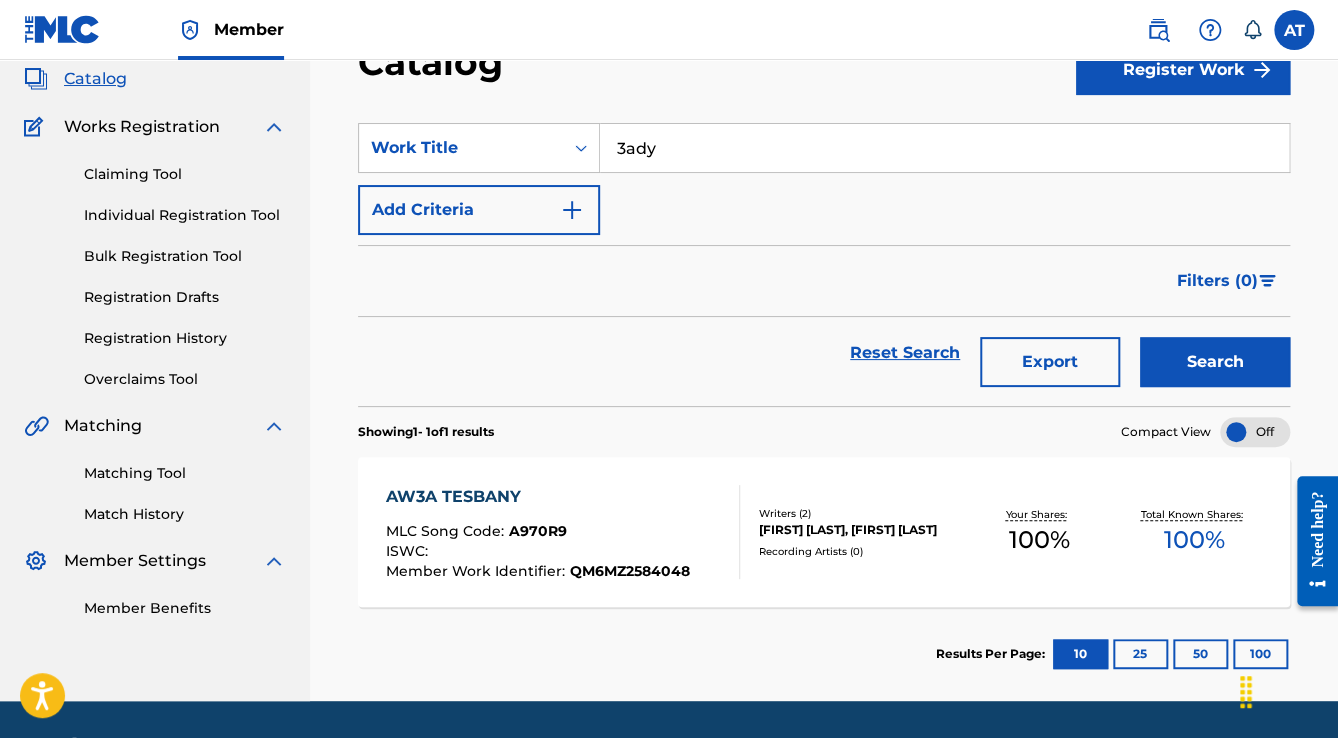 type on "3ady" 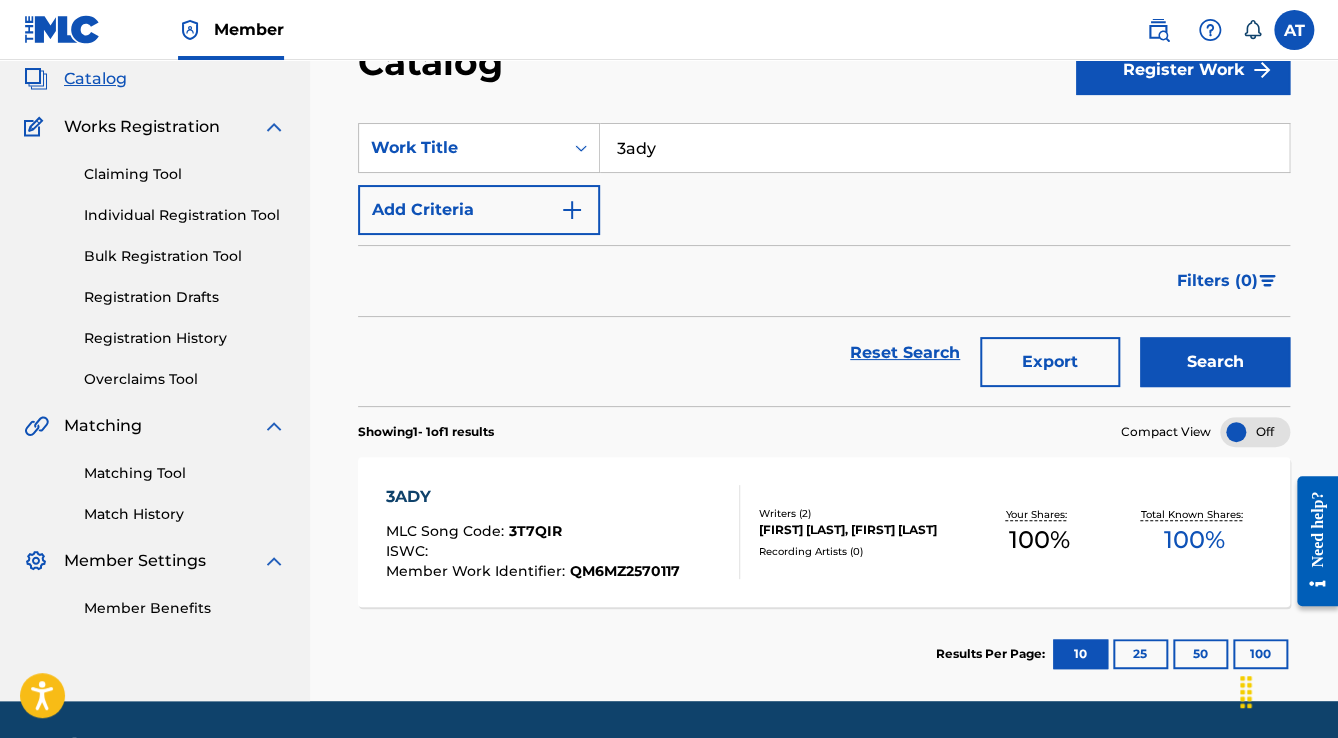 click on "3ADY" at bounding box center [533, 497] 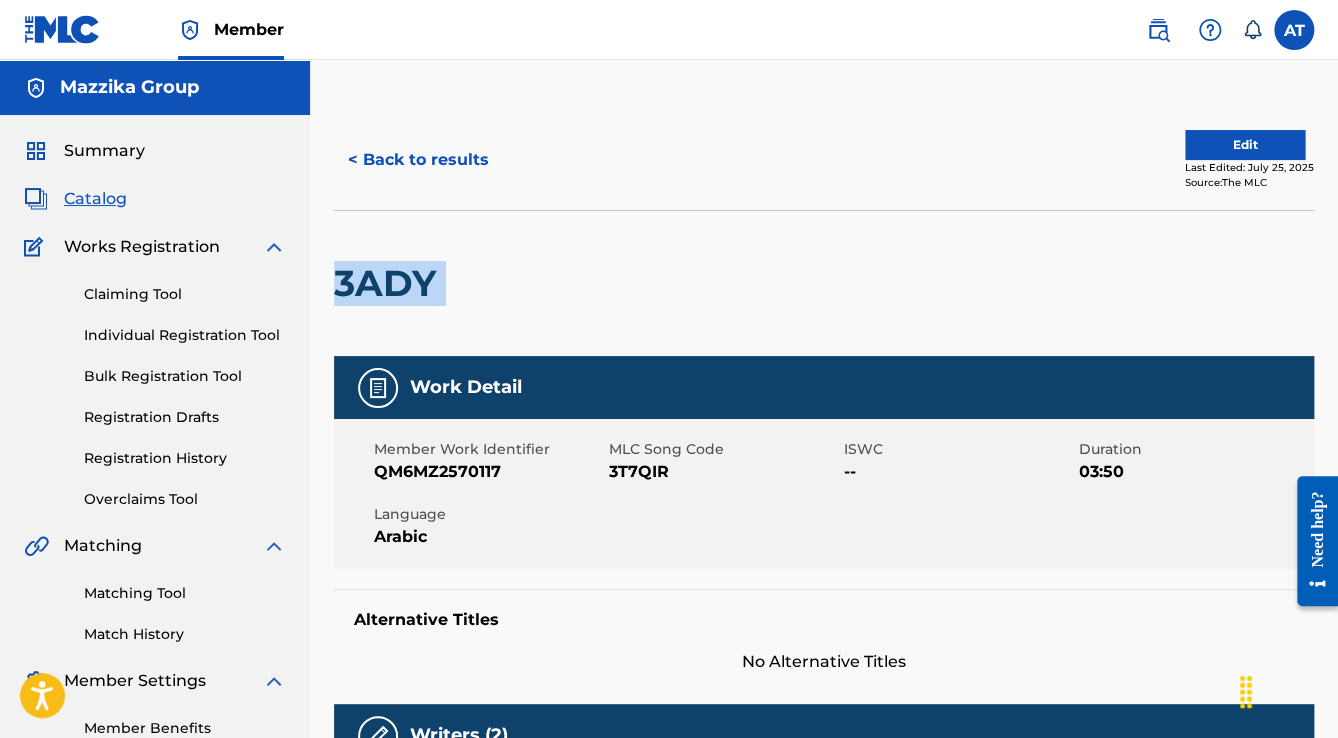 drag, startPoint x: 471, startPoint y: 292, endPoint x: 336, endPoint y: 290, distance: 135.01482 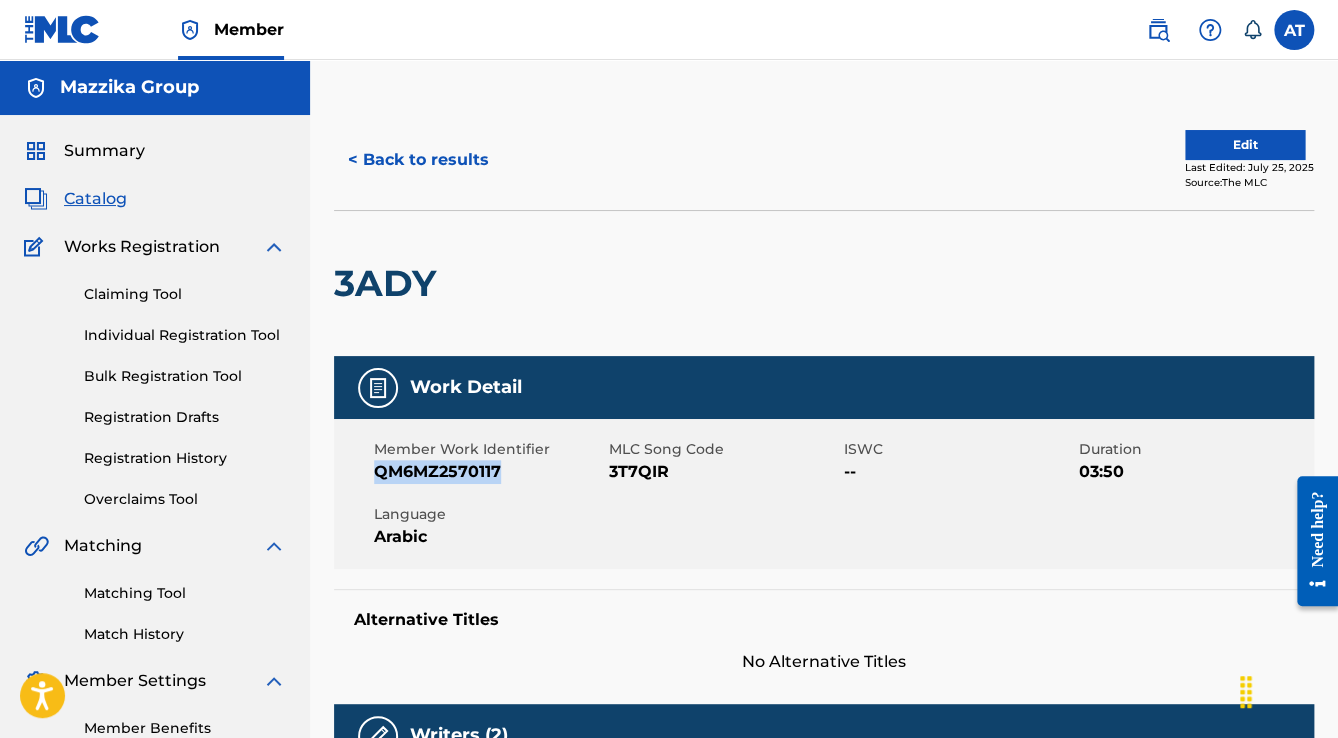 drag, startPoint x: 504, startPoint y: 471, endPoint x: 370, endPoint y: 472, distance: 134.00374 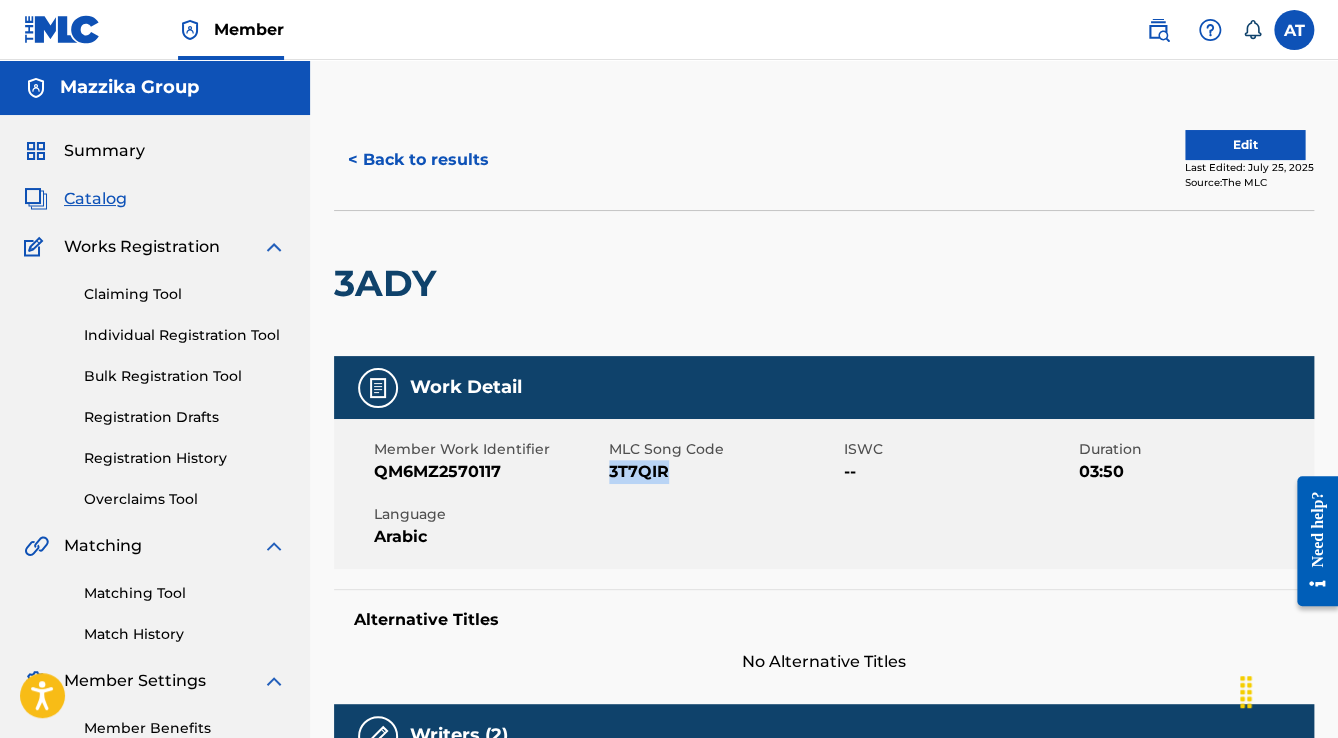 drag, startPoint x: 653, startPoint y: 465, endPoint x: 609, endPoint y: 473, distance: 44.72136 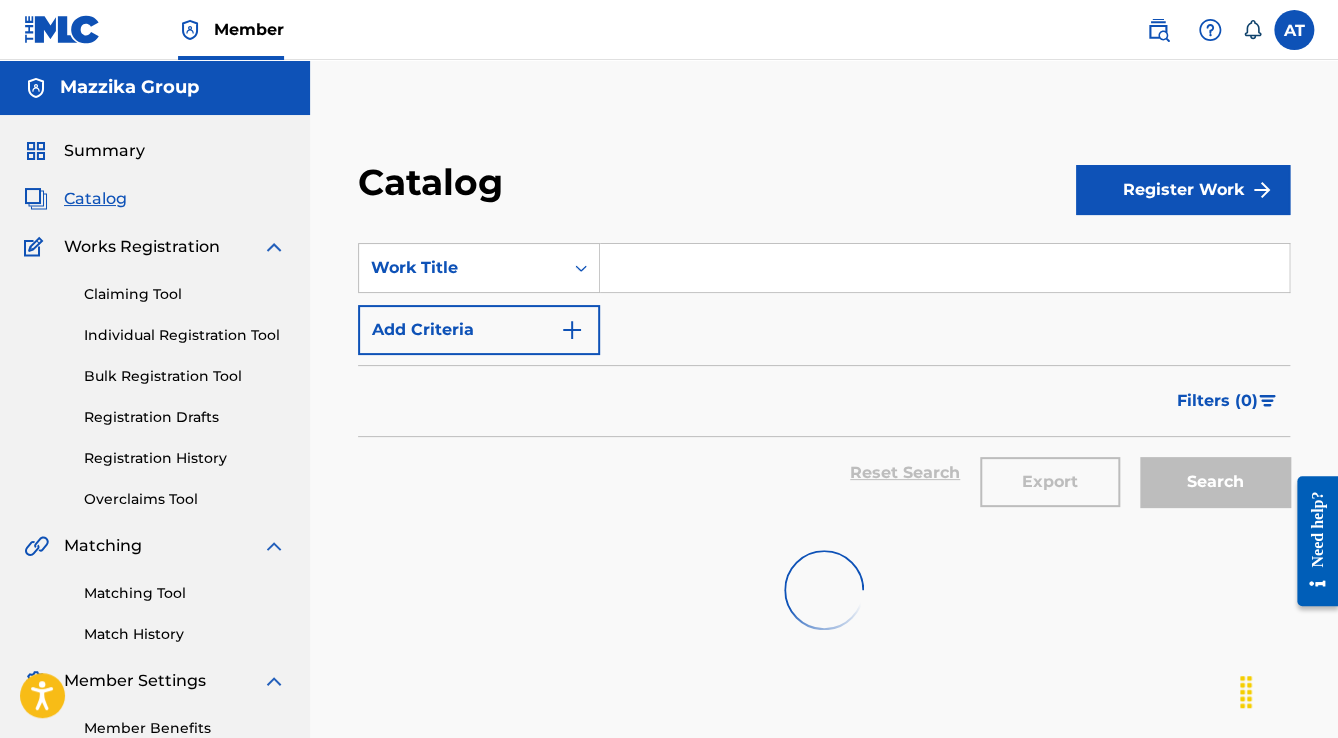 scroll, scrollTop: 120, scrollLeft: 0, axis: vertical 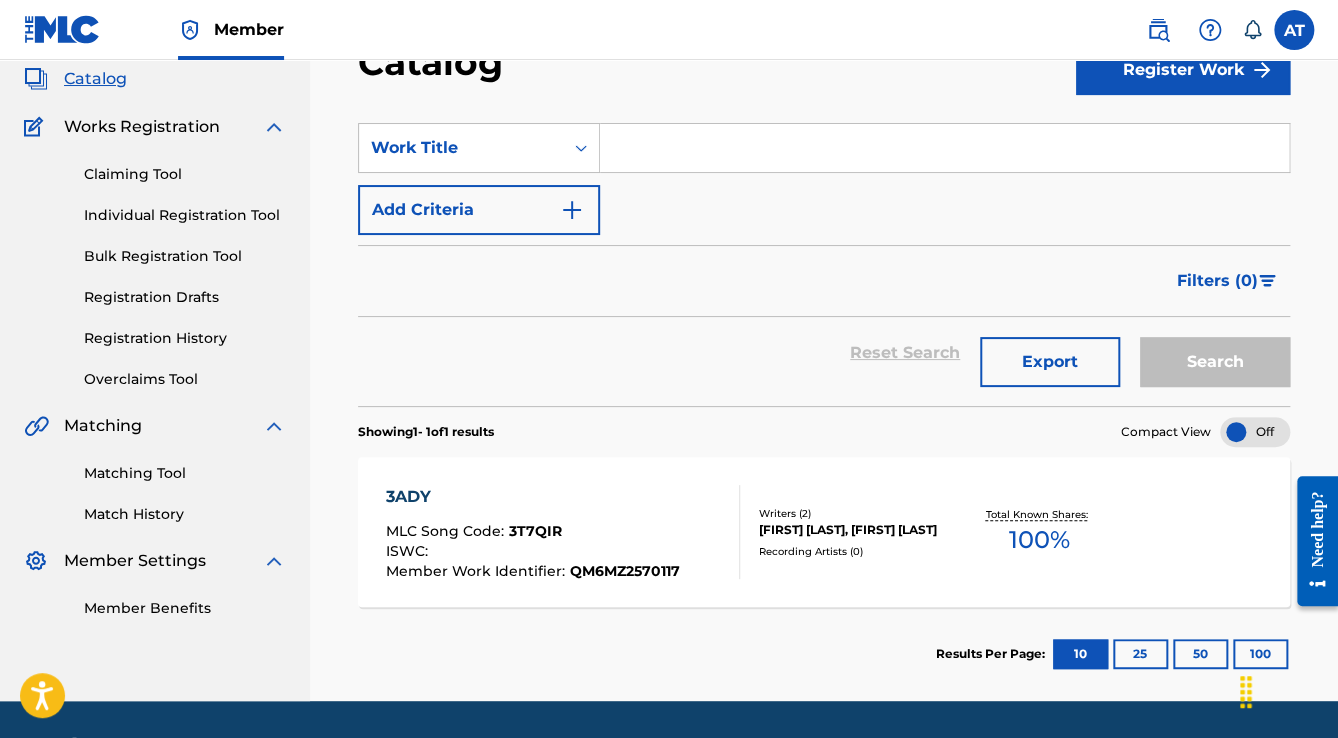 click at bounding box center (944, 148) 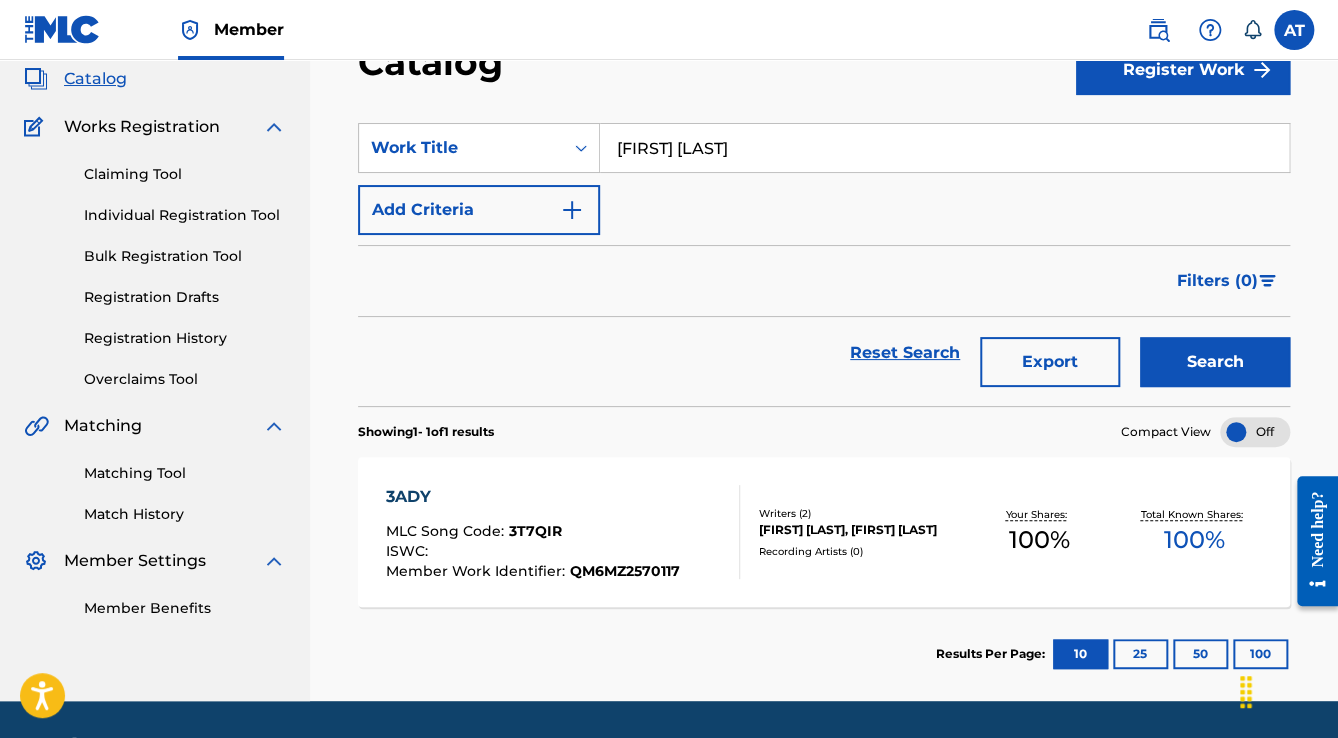 type on "[FIRST] [LAST]" 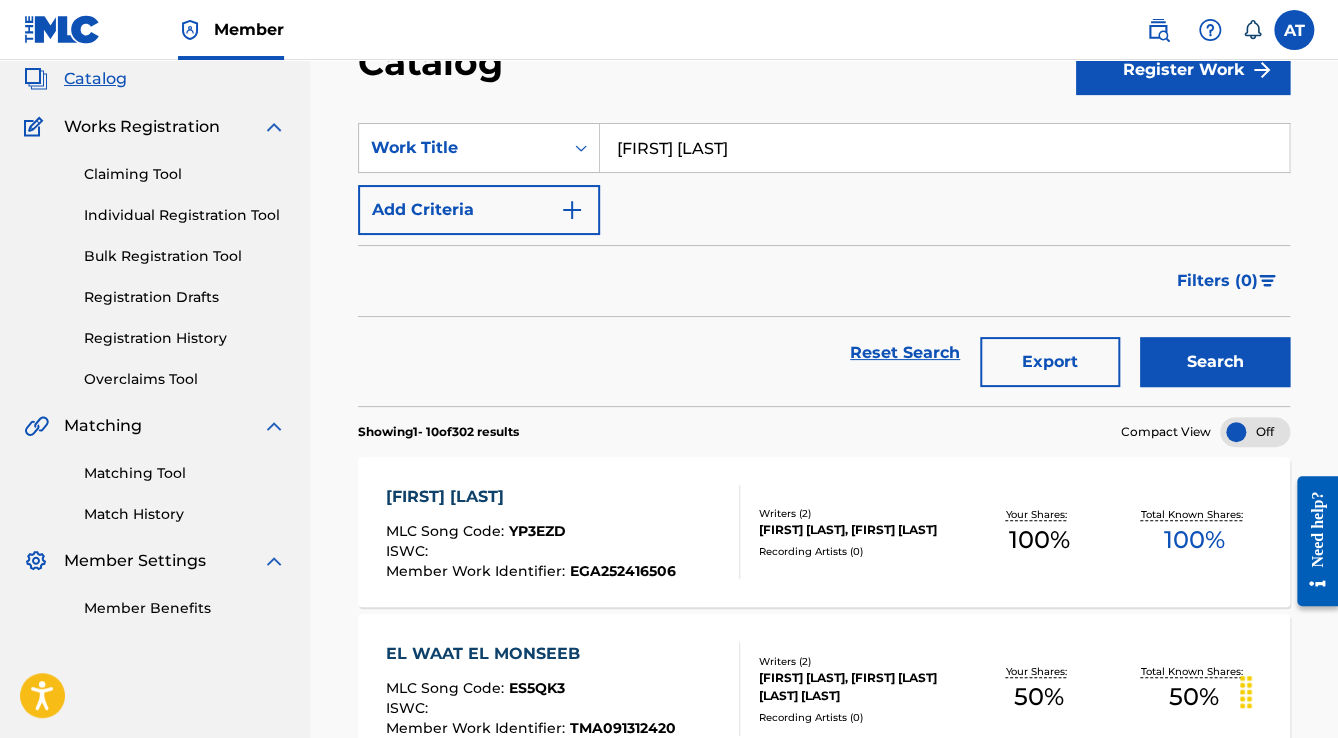 click on "[FIRST] [LAST]" at bounding box center (531, 497) 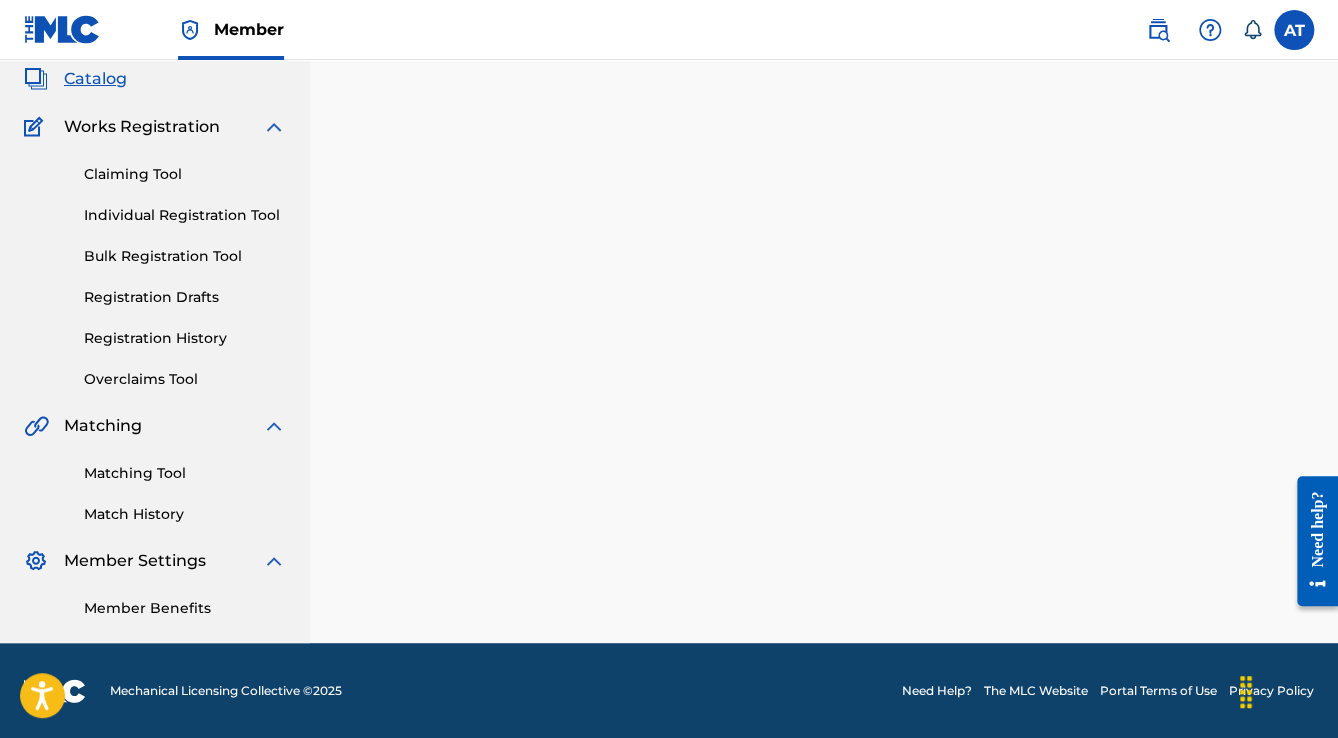 scroll, scrollTop: 0, scrollLeft: 0, axis: both 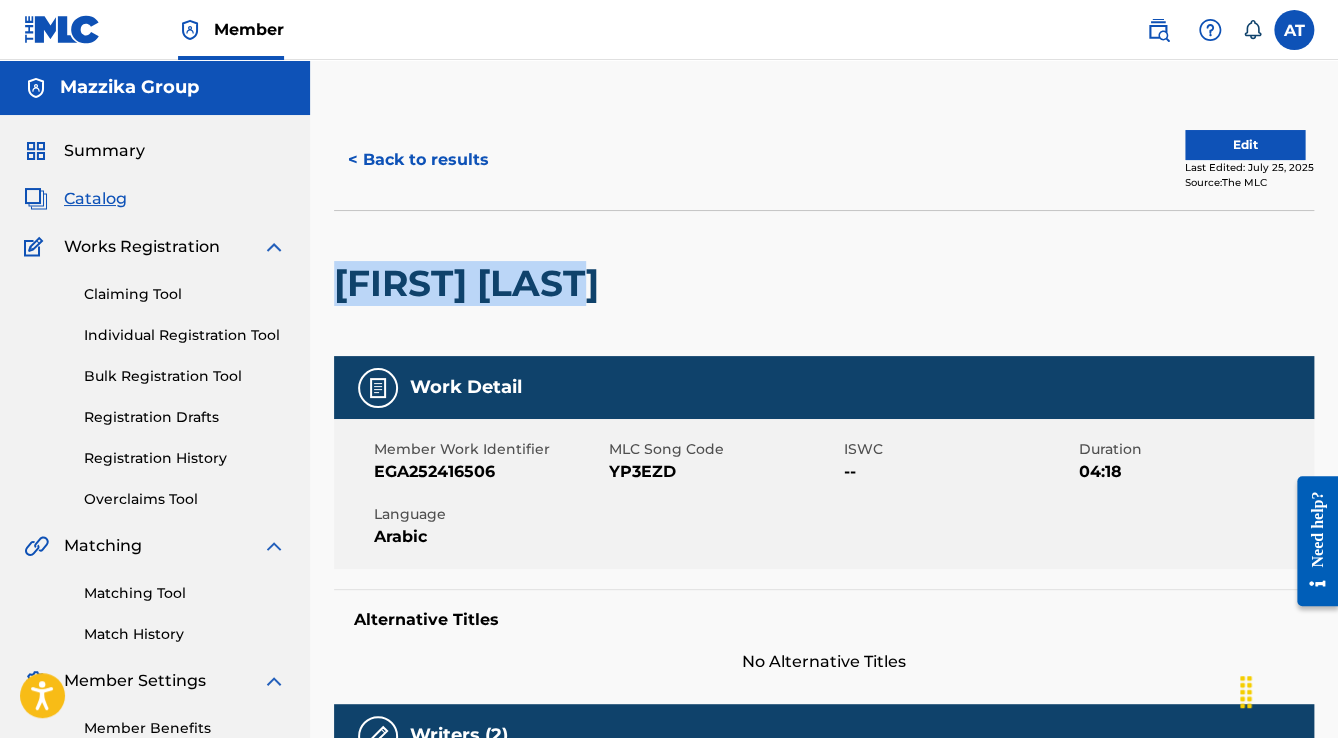 drag, startPoint x: 625, startPoint y: 281, endPoint x: 344, endPoint y: 296, distance: 281.4001 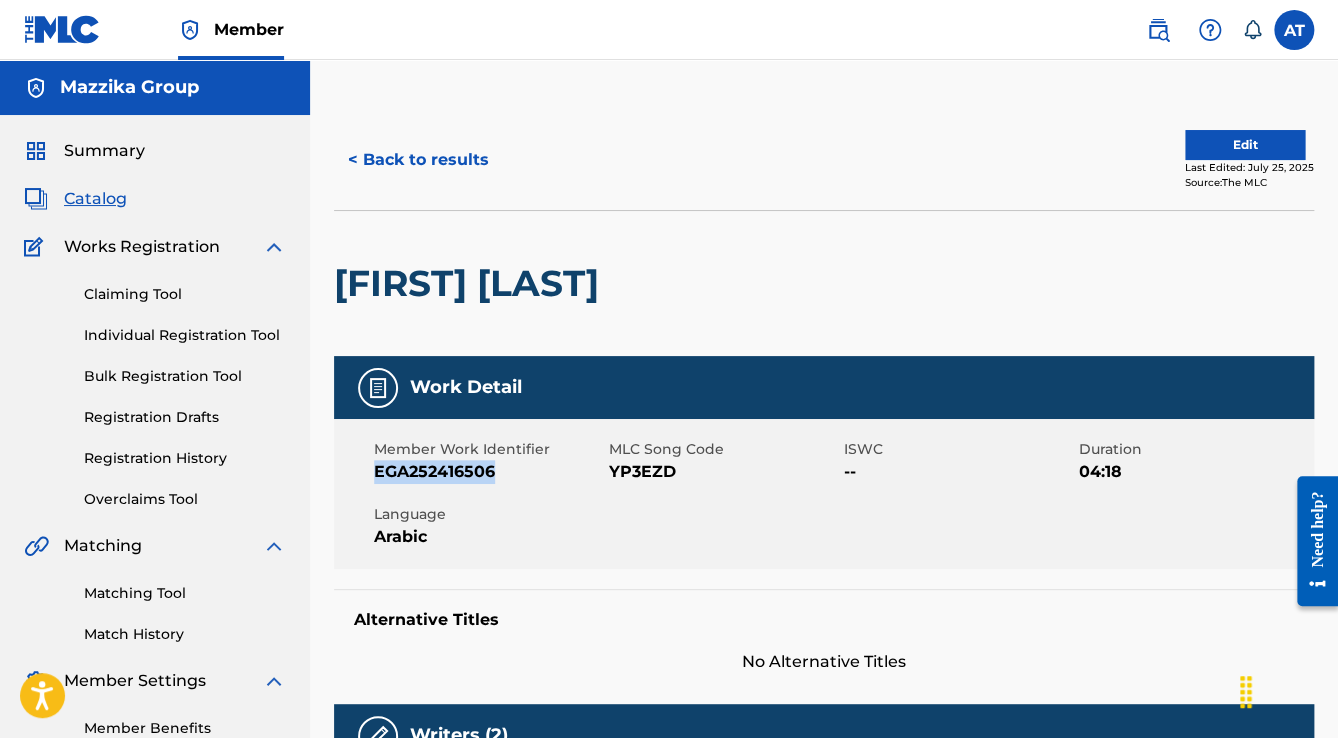 drag, startPoint x: 508, startPoint y: 467, endPoint x: 370, endPoint y: 471, distance: 138.05795 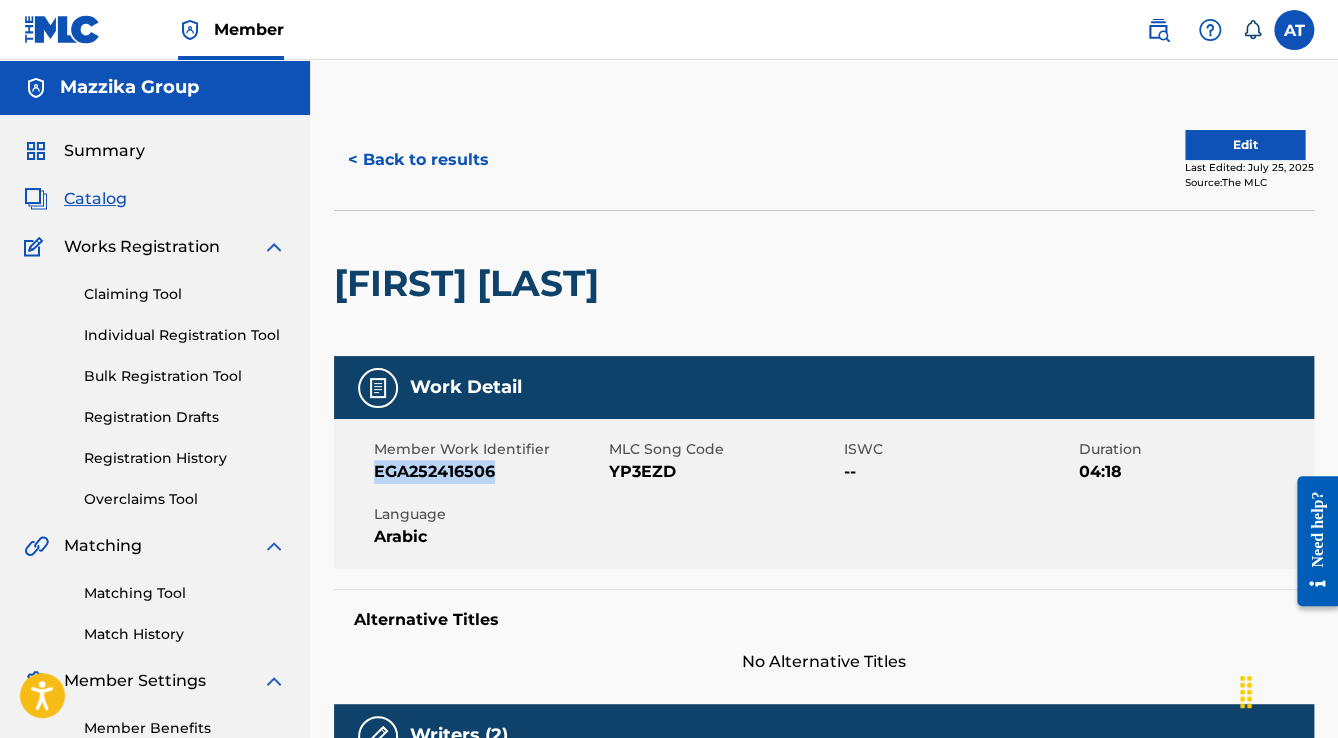 click on "EGA252416506" at bounding box center [489, 472] 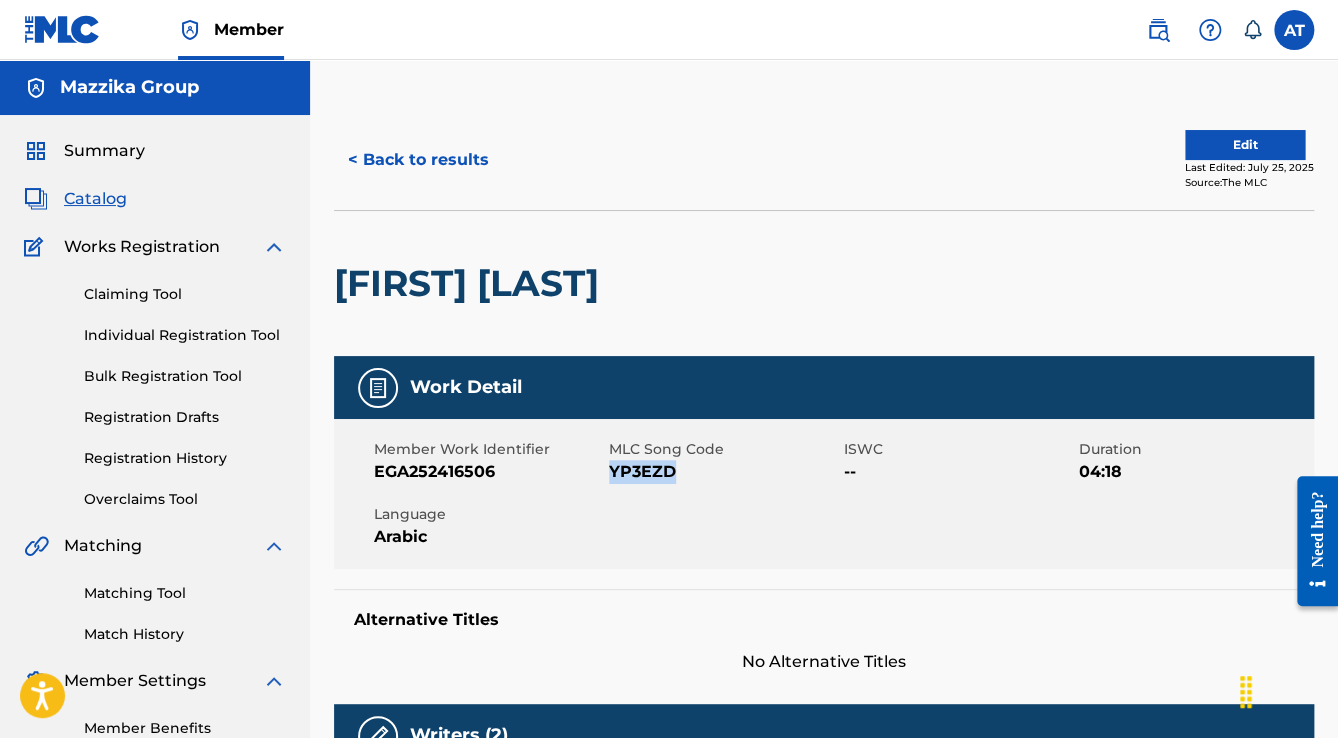 drag, startPoint x: 654, startPoint y: 470, endPoint x: 612, endPoint y: 475, distance: 42.296574 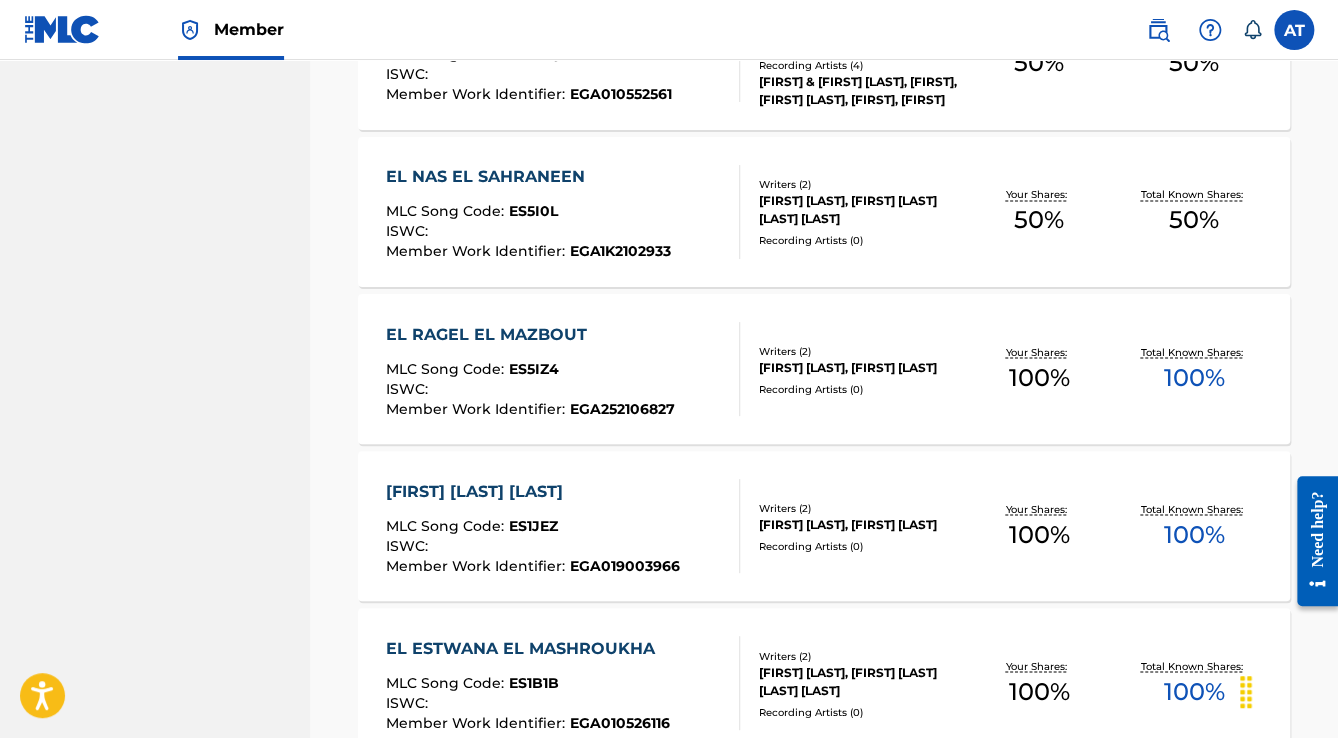scroll, scrollTop: 1600, scrollLeft: 0, axis: vertical 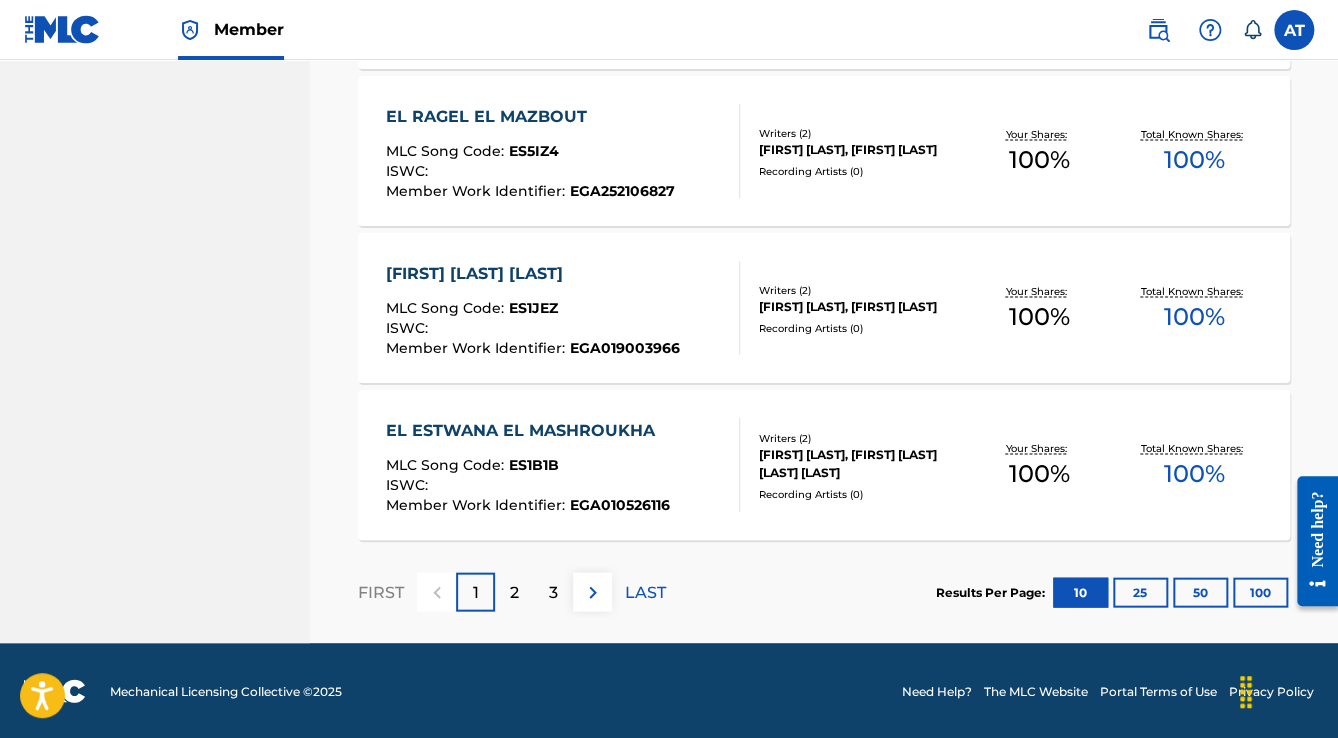 click on "2" at bounding box center (514, 591) 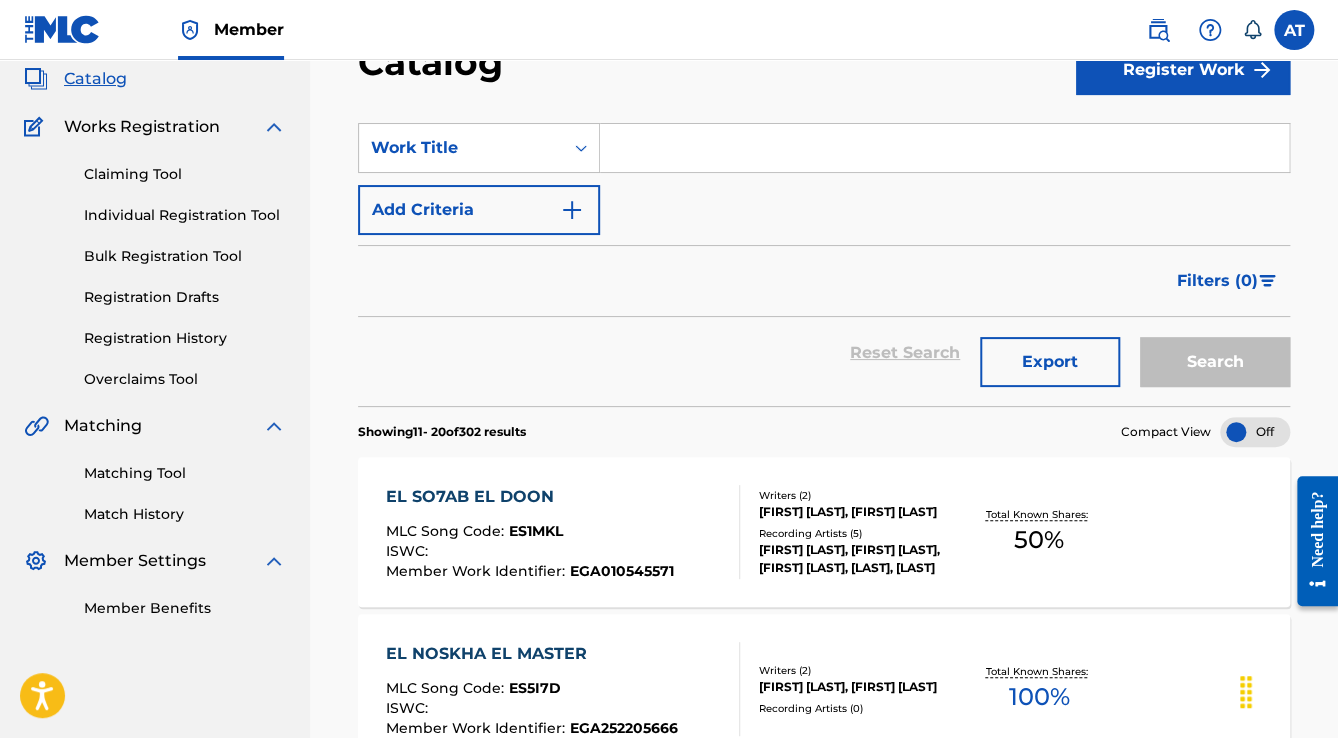 scroll, scrollTop: 1600, scrollLeft: 0, axis: vertical 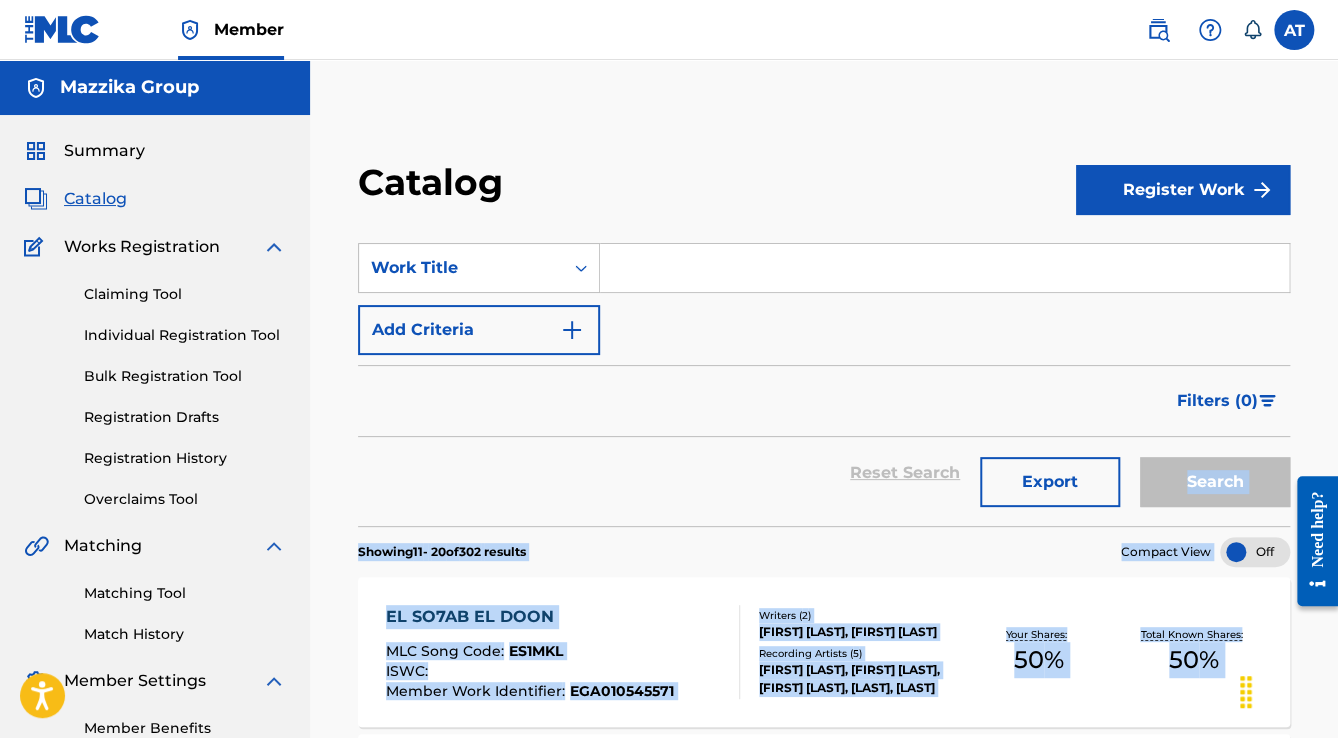 drag, startPoint x: 144, startPoint y: 646, endPoint x: 1142, endPoint y: 498, distance: 1008.91425 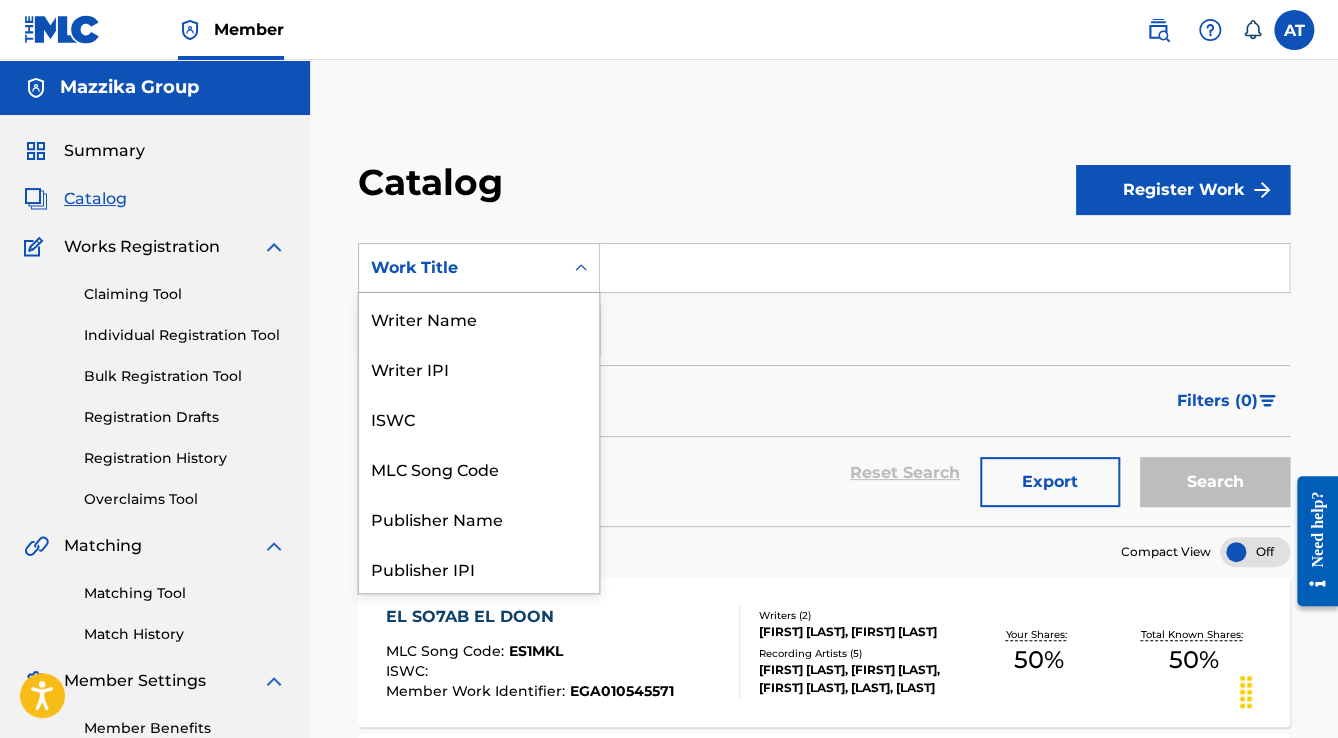 click on "Work Title" at bounding box center (461, 268) 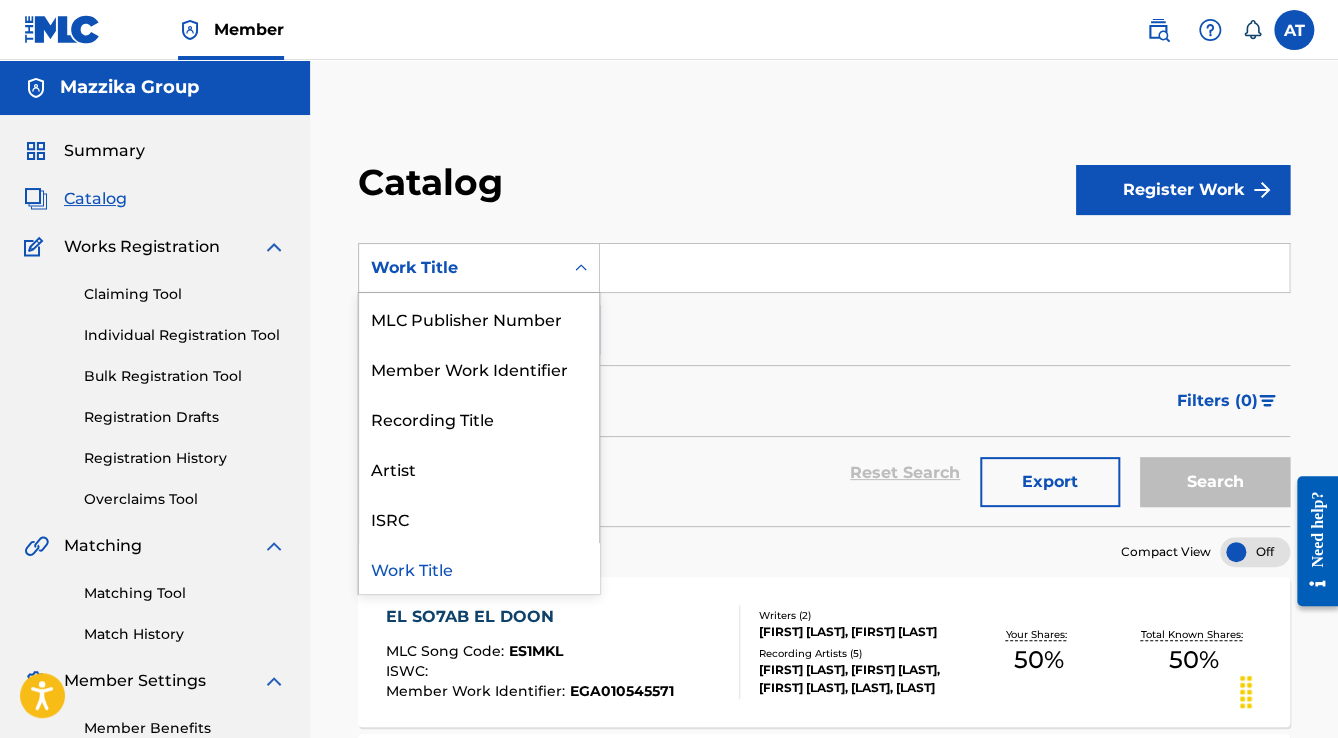 click on "Work Title" at bounding box center (461, 268) 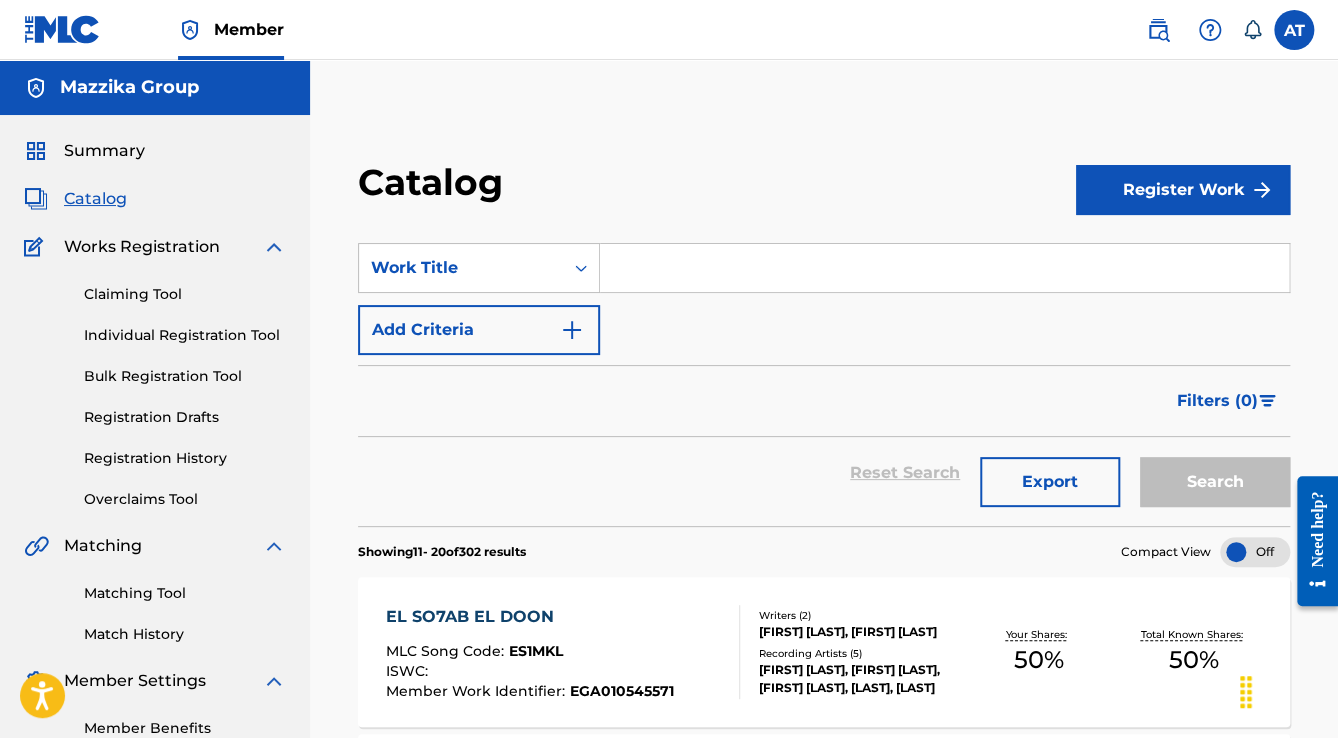 click on "Add Criteria" at bounding box center [479, 330] 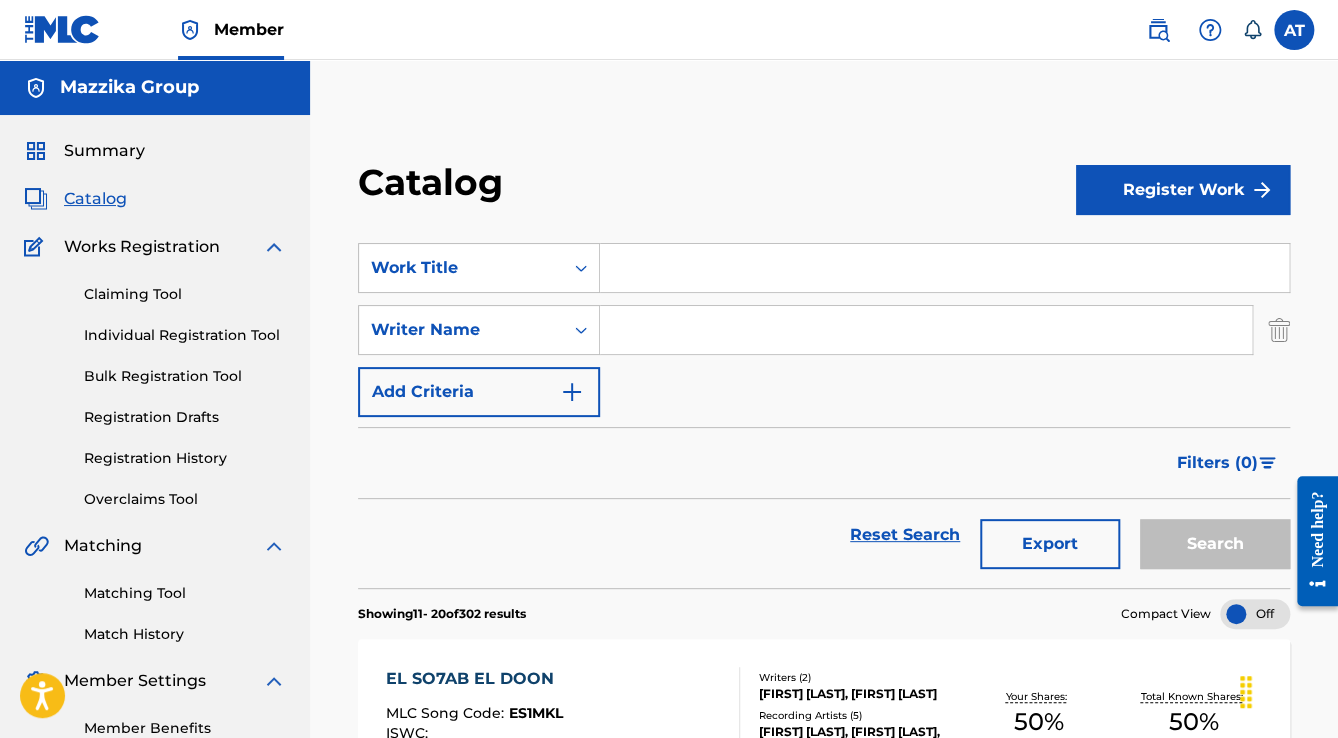 click on "Writer Name" at bounding box center (461, 330) 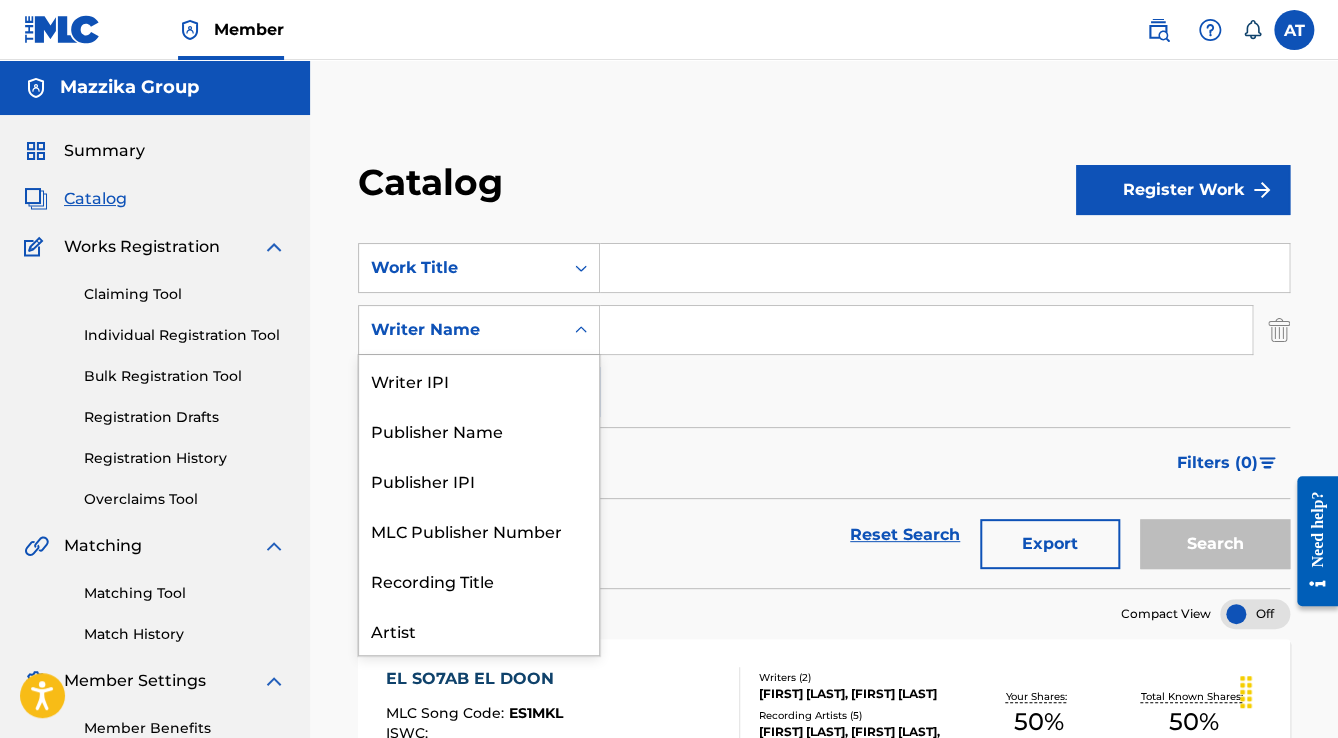 scroll, scrollTop: 100, scrollLeft: 0, axis: vertical 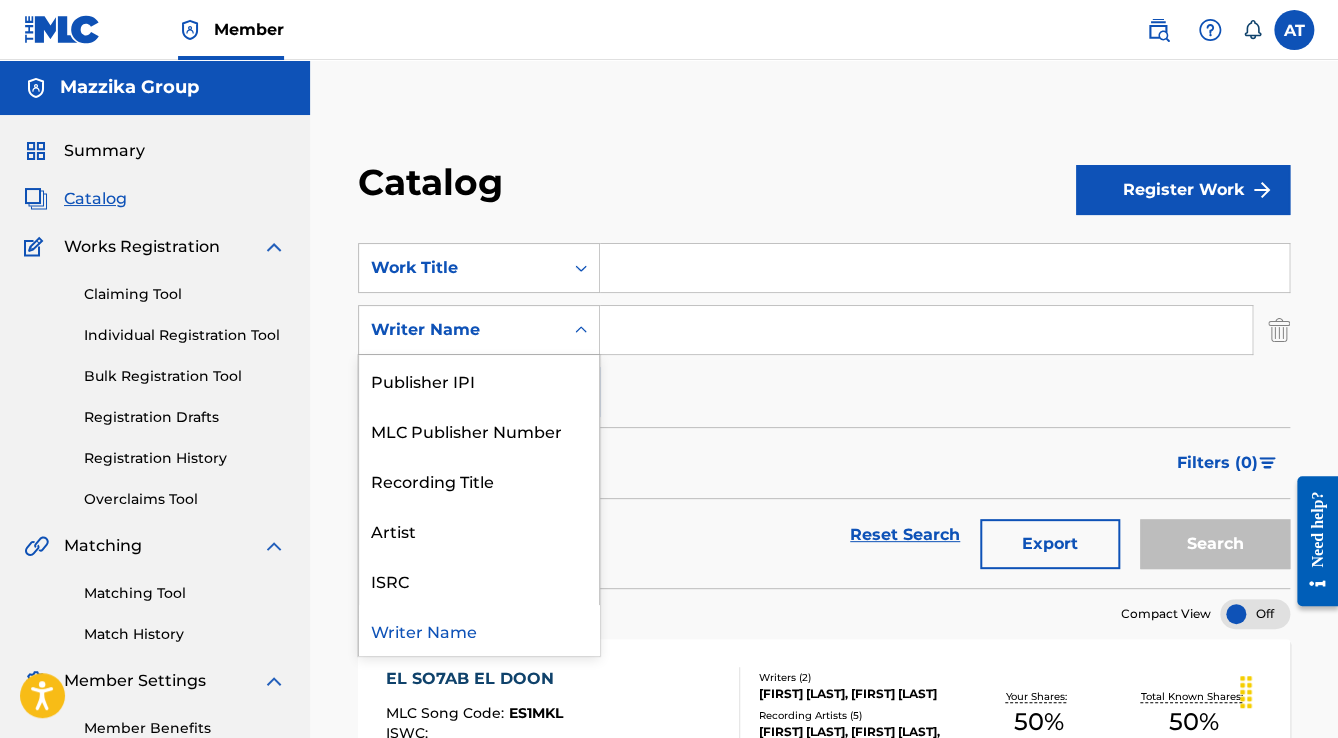 click on "Writer Name" at bounding box center [461, 330] 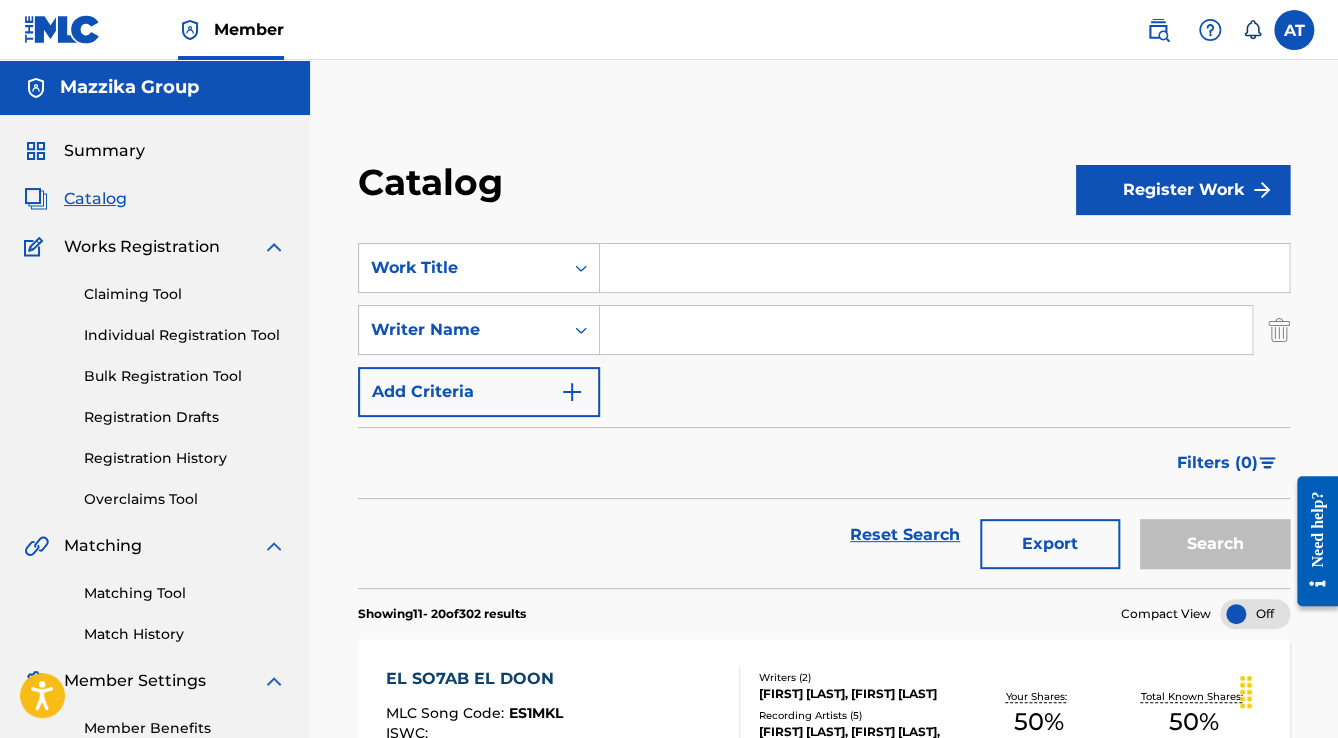 click on "Catalog Register Work SearchWithCriteria[UUID] Work Title SearchWithCriteria[UUID] Writer Name Add Criteria Filter Hold Filters Overclaim   Dispute   Remove Filters Apply Filters Filters ( 0 ) Reset Search Export Search Showing  11  -   20  of  302   results   Compact View EL SO7AB EL DOON MLC Song Code : ES1MKL ISWC : Member Work Identifier : EGA010545571 Writers ( 2 ) [FIRST] [LAST], [FIRST] [LAST] Recording Artists ( 5 ) [FIRST] [LAST], [FIRST] [LAST], [FIRST] [LAST], [LAST], [LAST] Your Shares: 50 % Total Known Shares: 50 % EL NOSKHA EL MASTER MLC Song Code : ES5I7D ISWC : Member Work Identifier : EGA252205666 Writers ( 2 ) [FIRST] [LAST], [FIRST] [LAST] Recording Artists ( 0 ) Your Shares: 100 % Total Known Shares: 100 % EL FOSTAN EL ABYAD MLC Song Code : ES4GR0 ISWC : Member Work Identifier : EGA019000537 Writers ( 1 ) [FIRST] [LAST] Recording Artists ( 0 ) Your Shares: 100 % Total Known Shares: 100 % EL NAS EL HELWA MLC Song Code : ES0HAB ISWC :" at bounding box center (824, 1232) 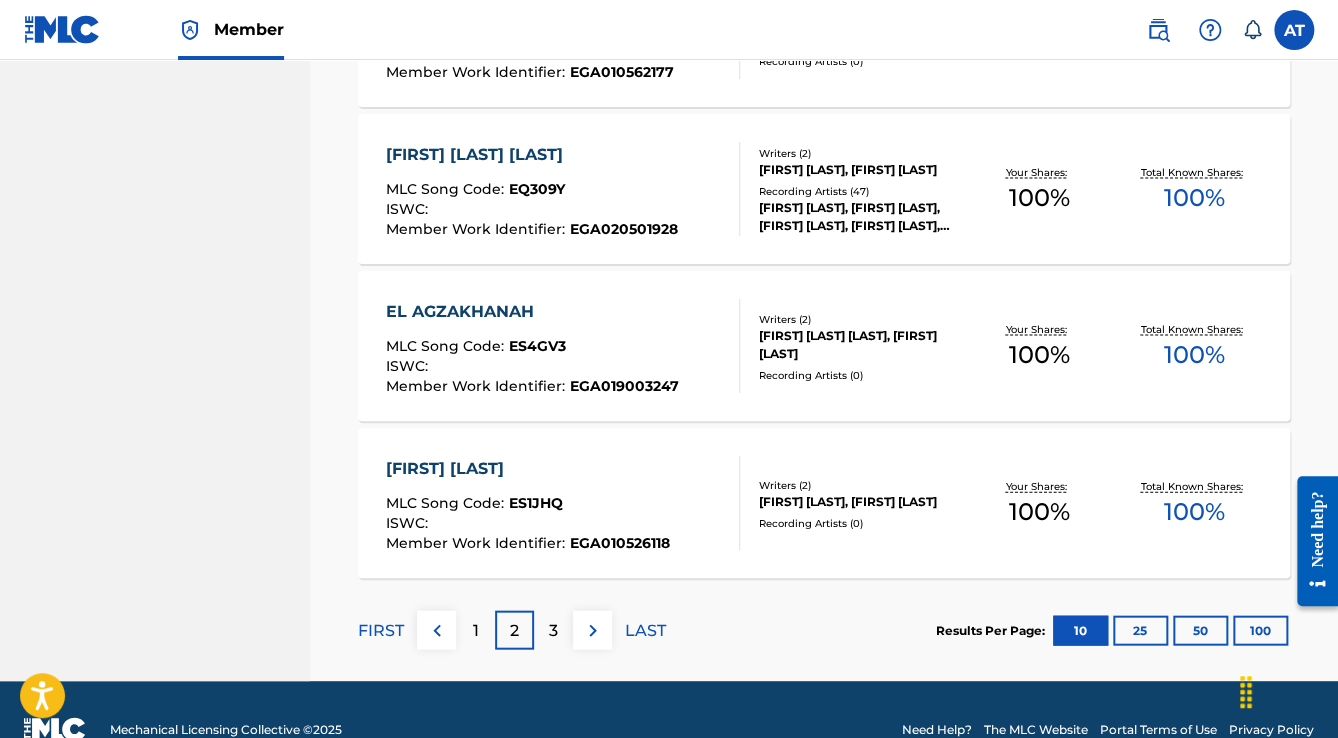 scroll, scrollTop: 1662, scrollLeft: 0, axis: vertical 